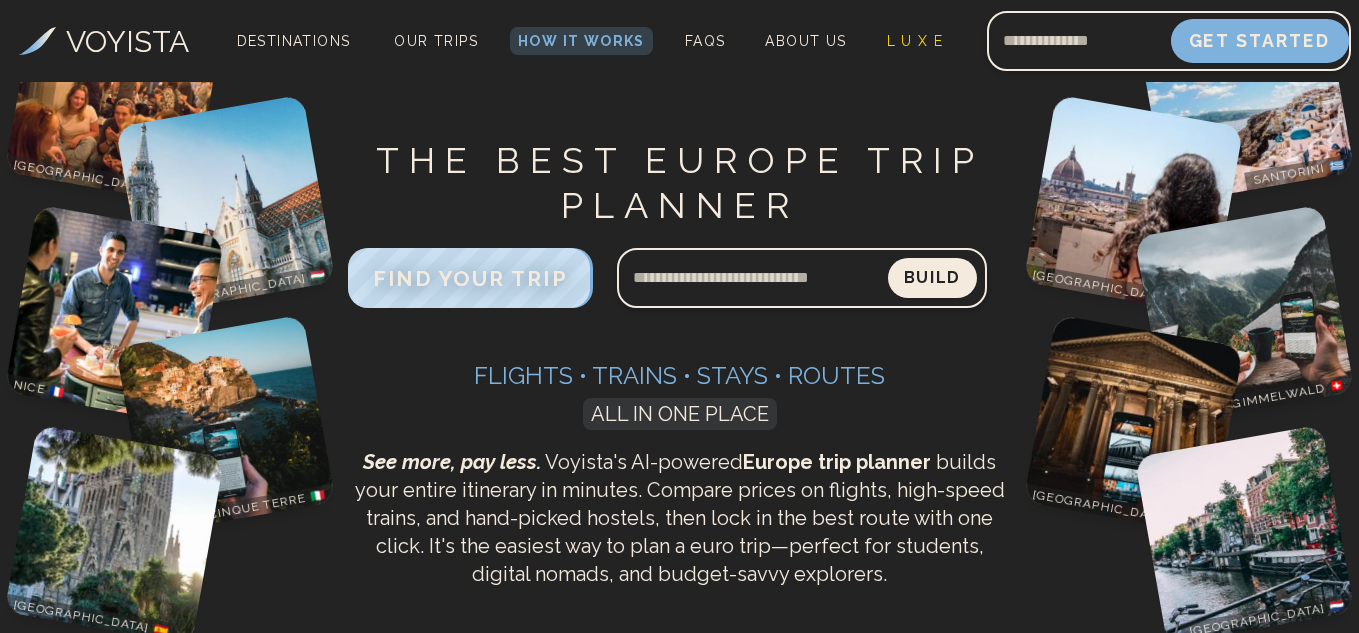 scroll, scrollTop: 0, scrollLeft: 0, axis: both 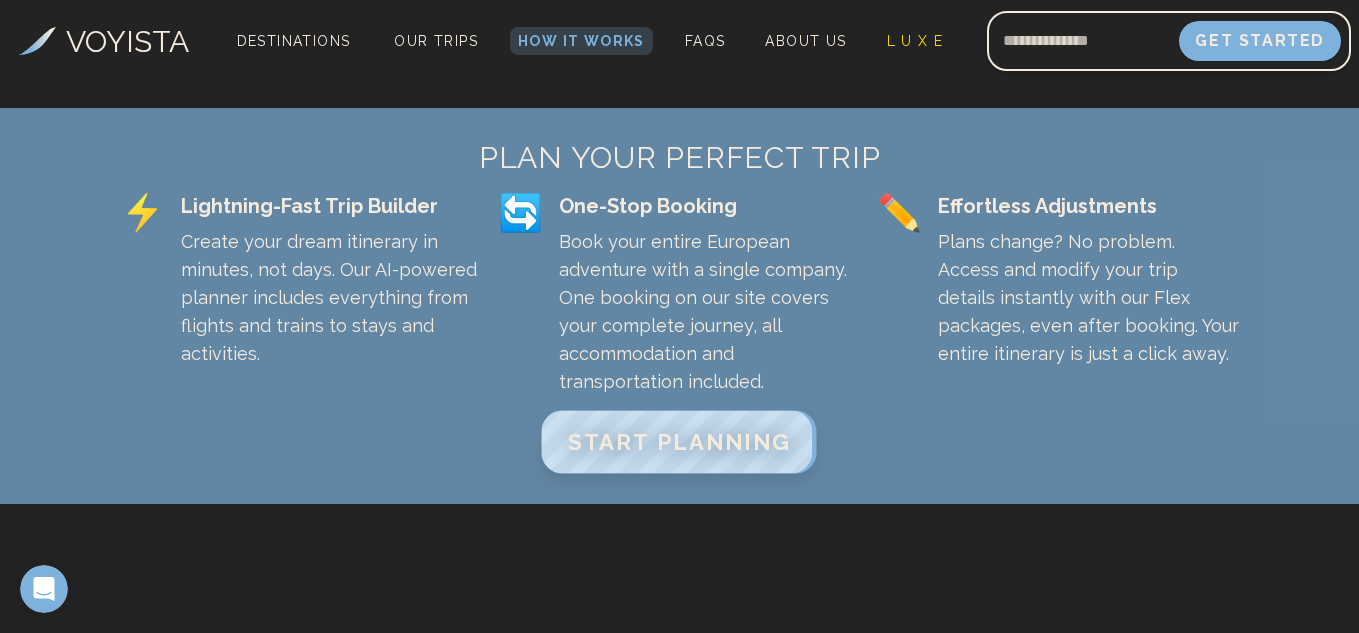 click on "START PLANNING" at bounding box center (679, 442) 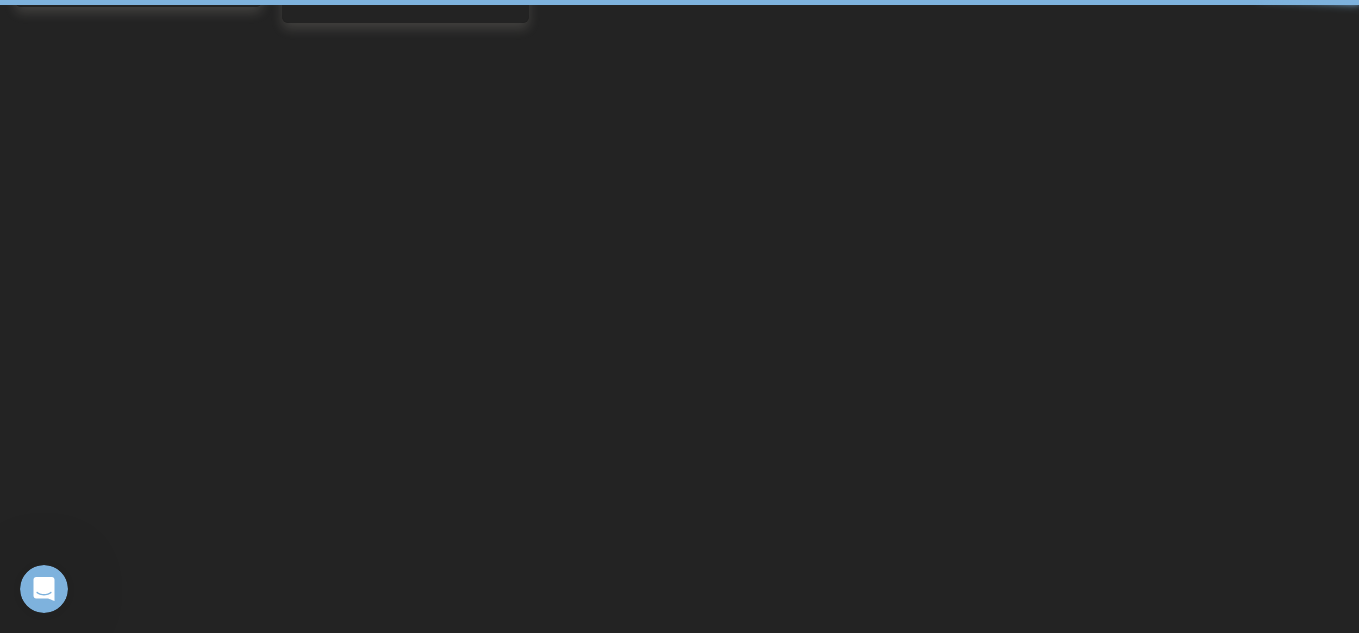 scroll, scrollTop: 0, scrollLeft: 0, axis: both 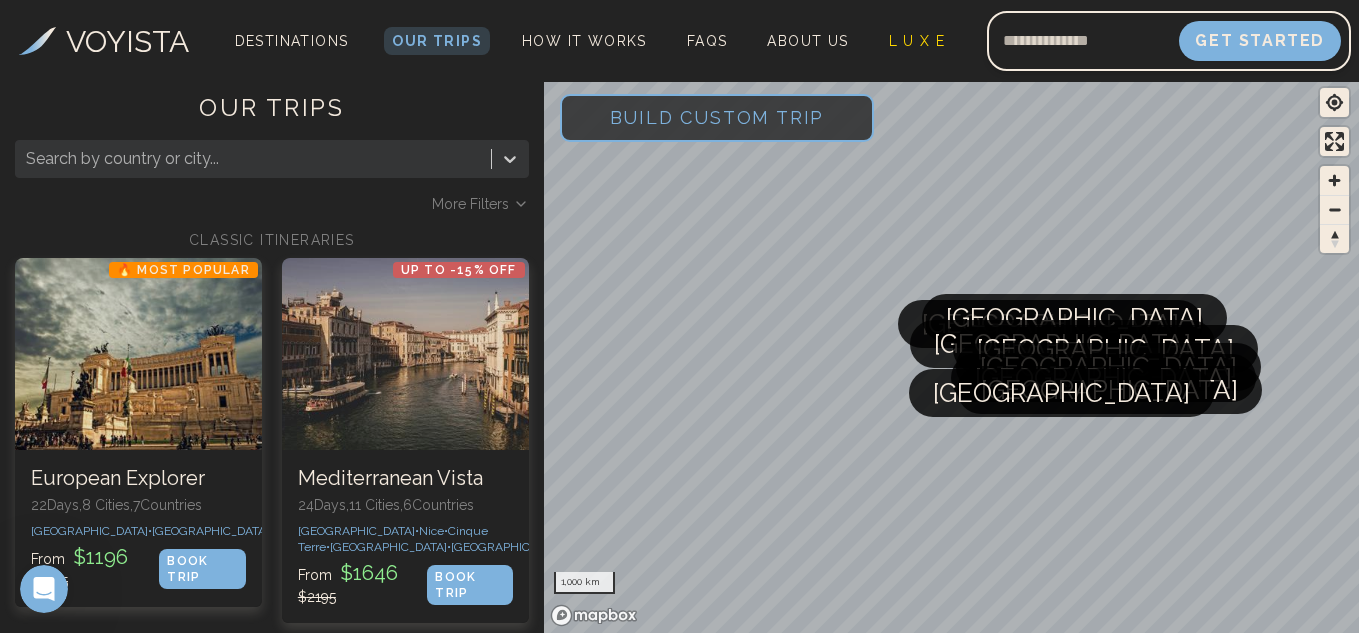click on "Build Custom Trip" at bounding box center (717, 117) 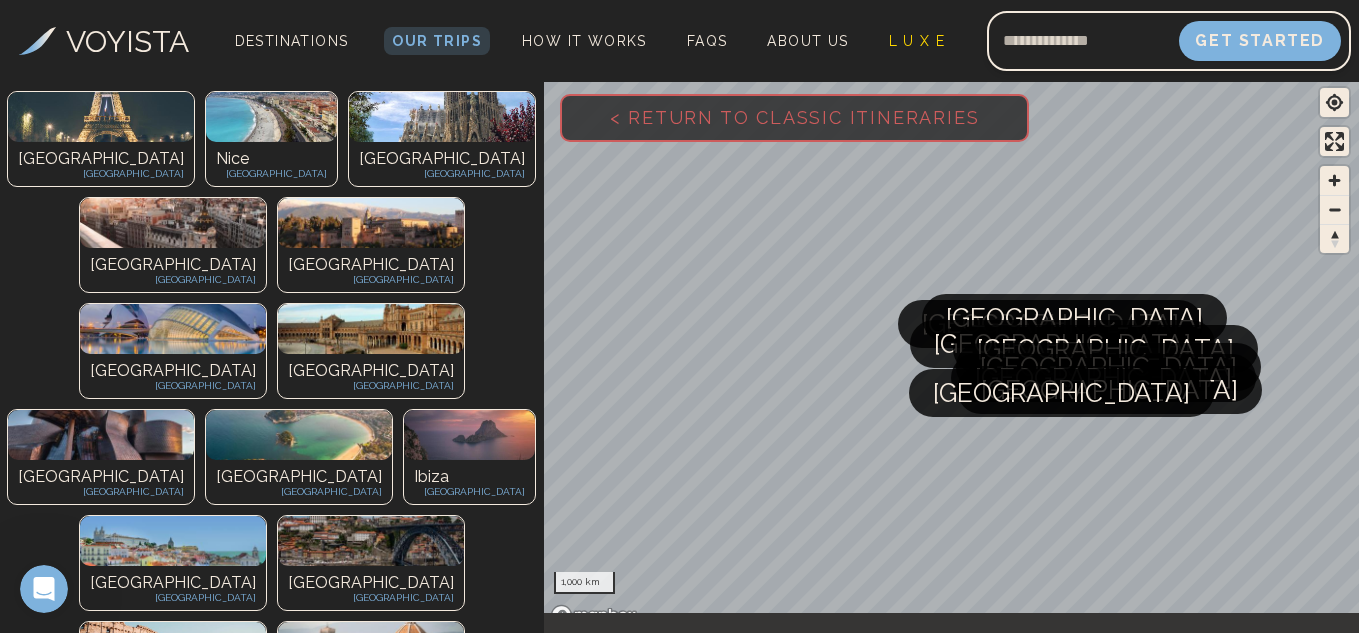 scroll, scrollTop: 600, scrollLeft: 0, axis: vertical 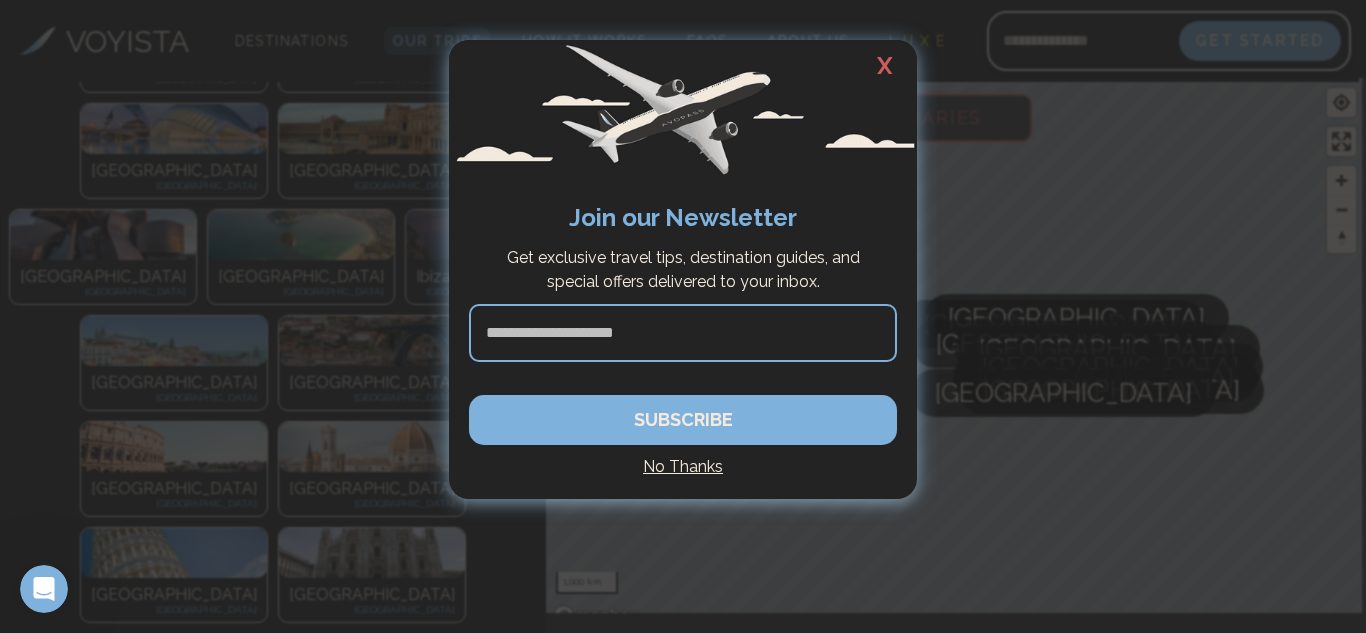 click on "X" at bounding box center [885, 66] 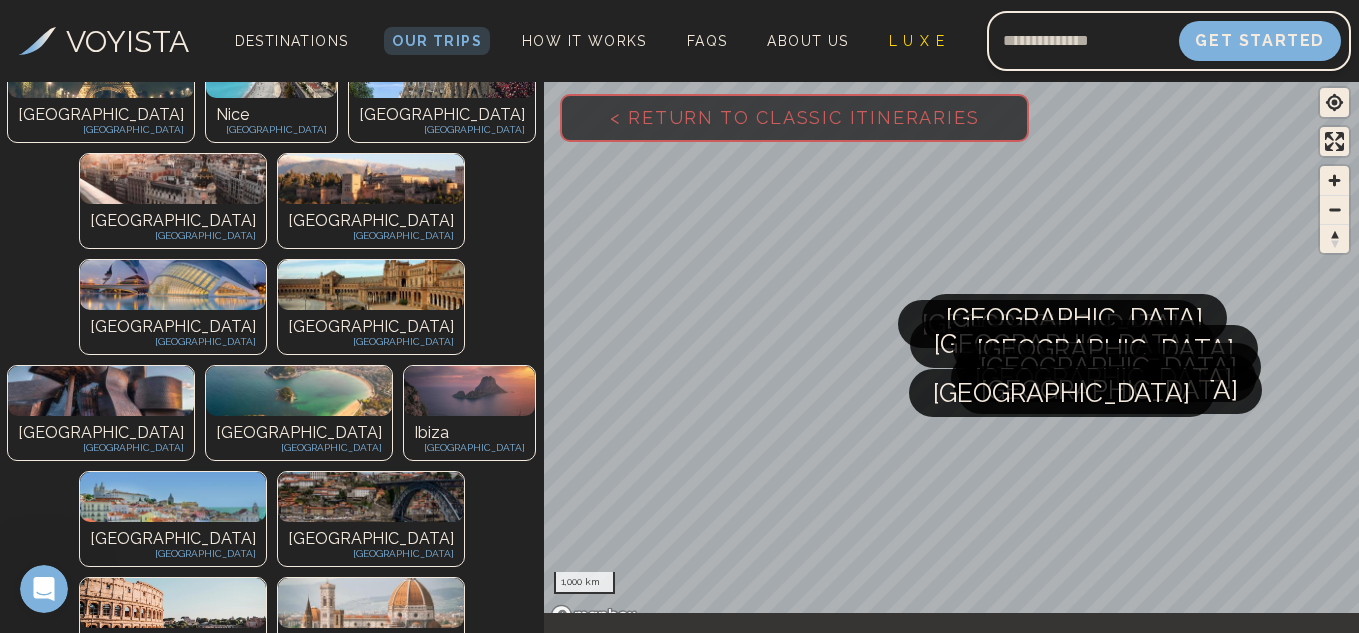 scroll, scrollTop: 400, scrollLeft: 0, axis: vertical 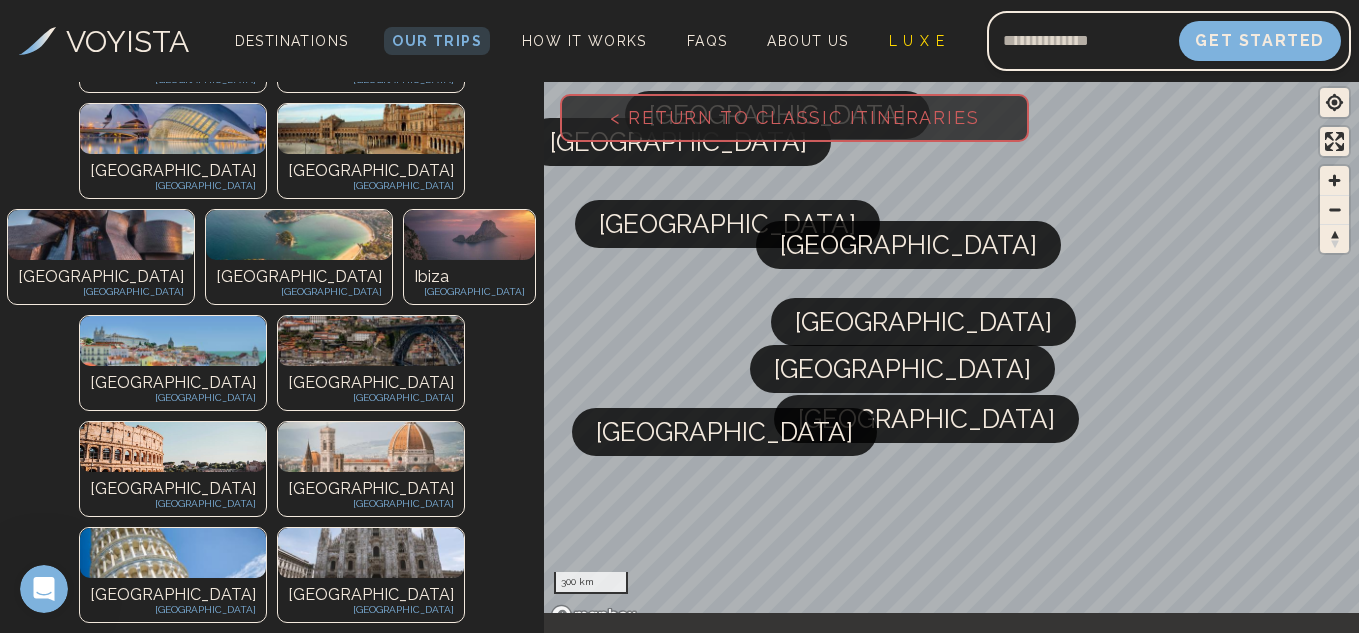 click on "[GEOGRAPHIC_DATA]" at bounding box center [101, 1337] 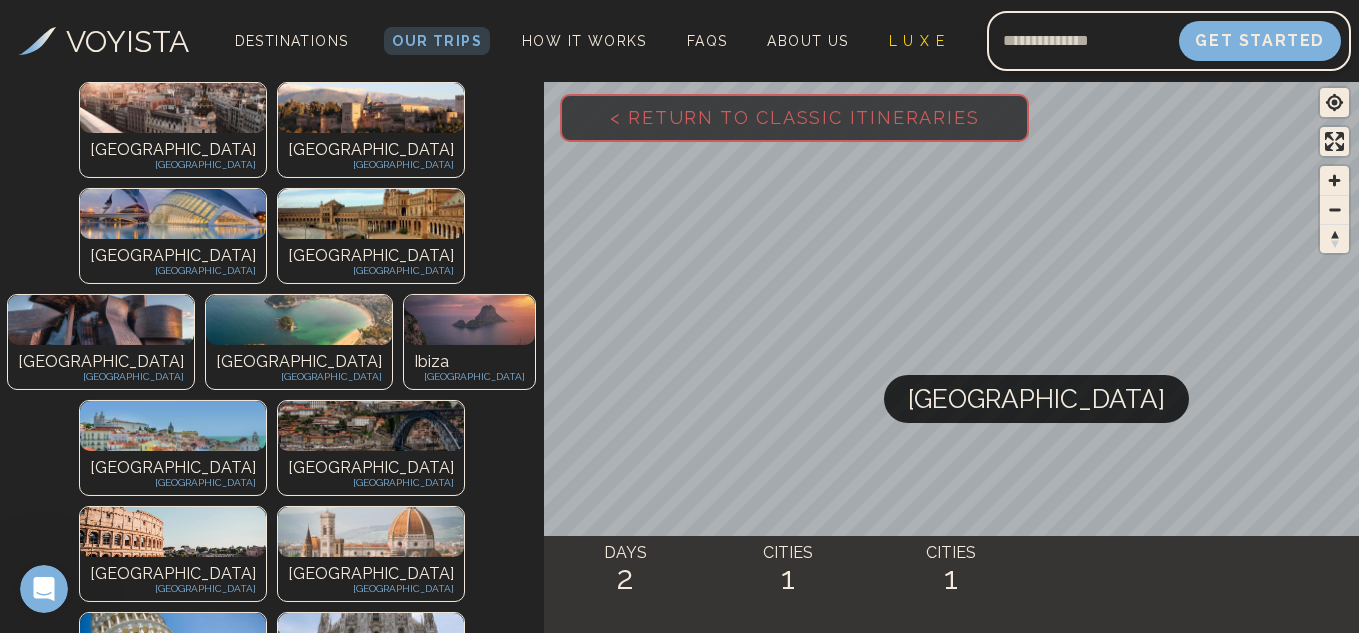 scroll, scrollTop: 784, scrollLeft: 0, axis: vertical 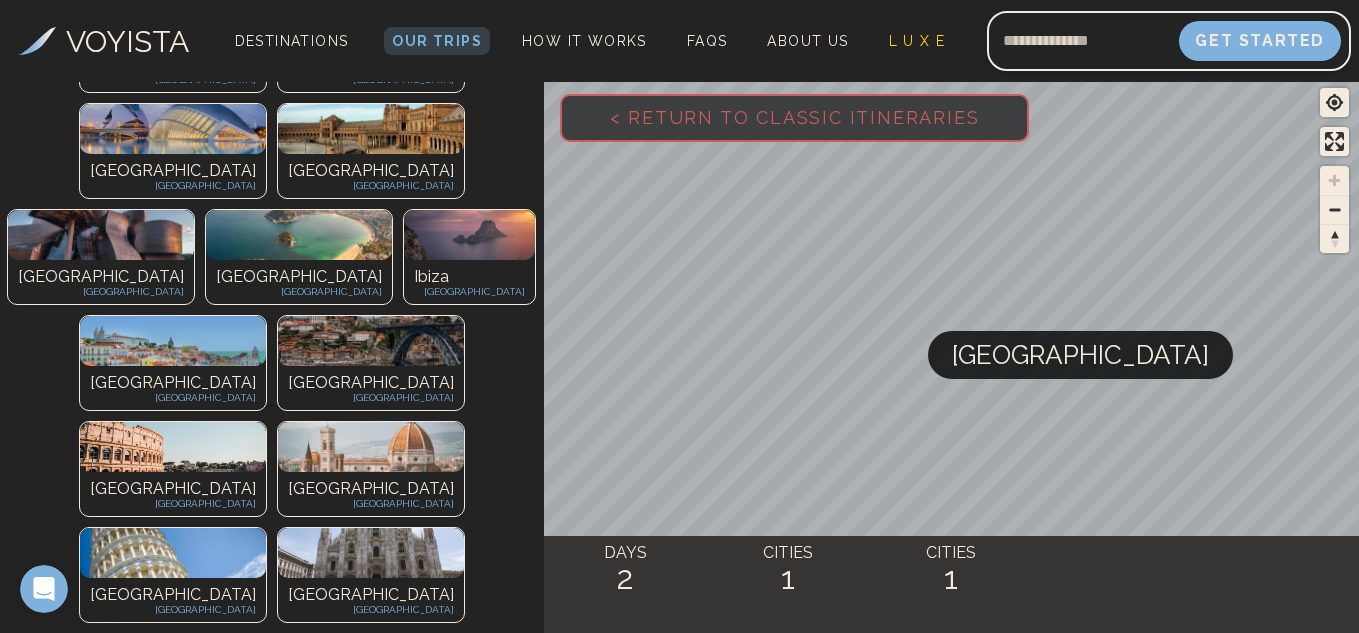 click on "[GEOGRAPHIC_DATA]" at bounding box center (299, 1231) 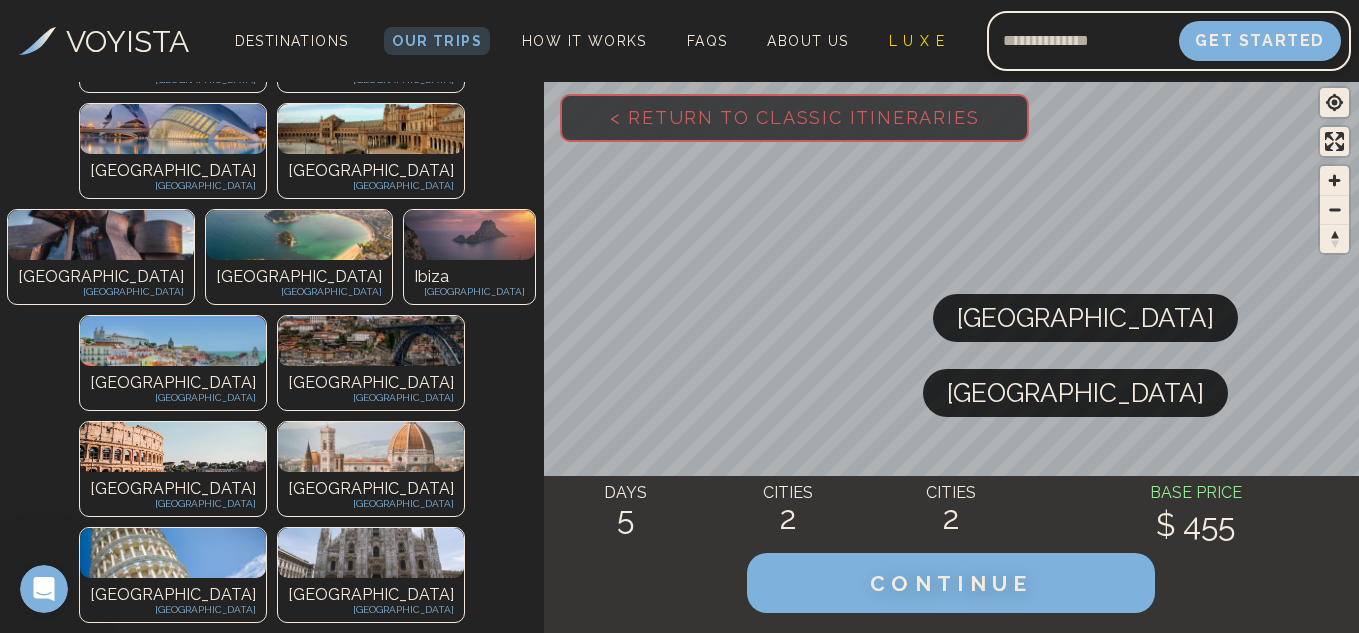 click on "[GEOGRAPHIC_DATA]" at bounding box center [129, 1231] 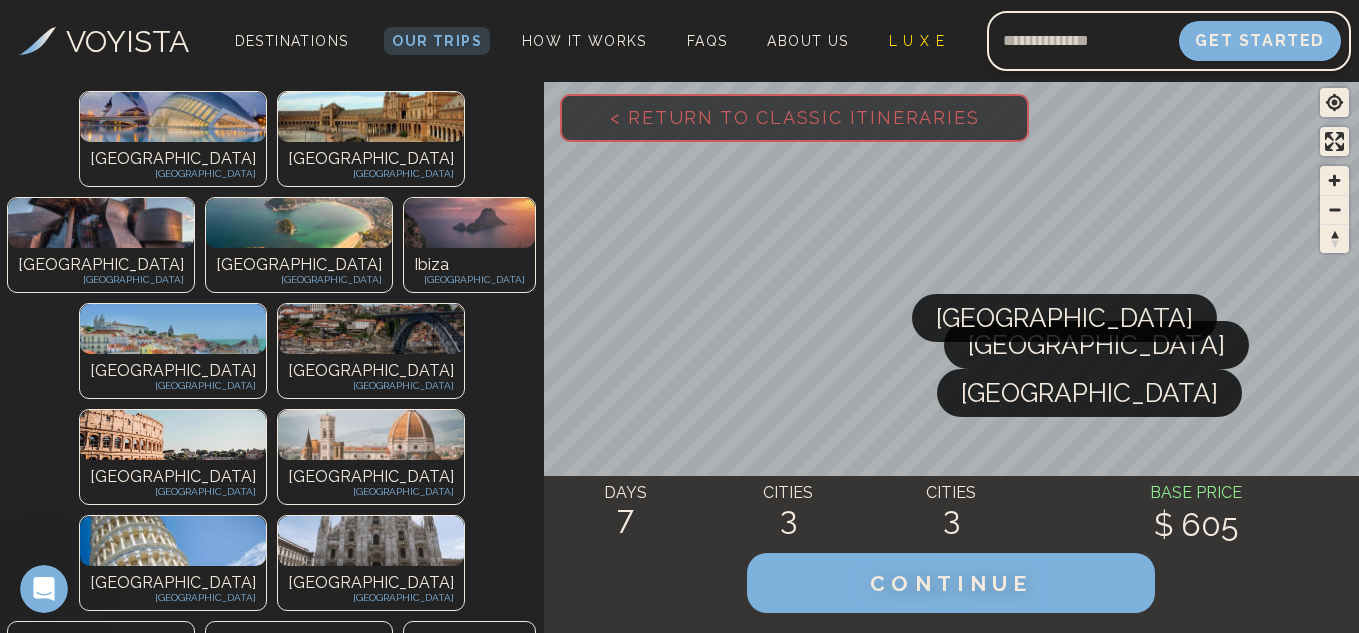 scroll, scrollTop: 960, scrollLeft: 0, axis: vertical 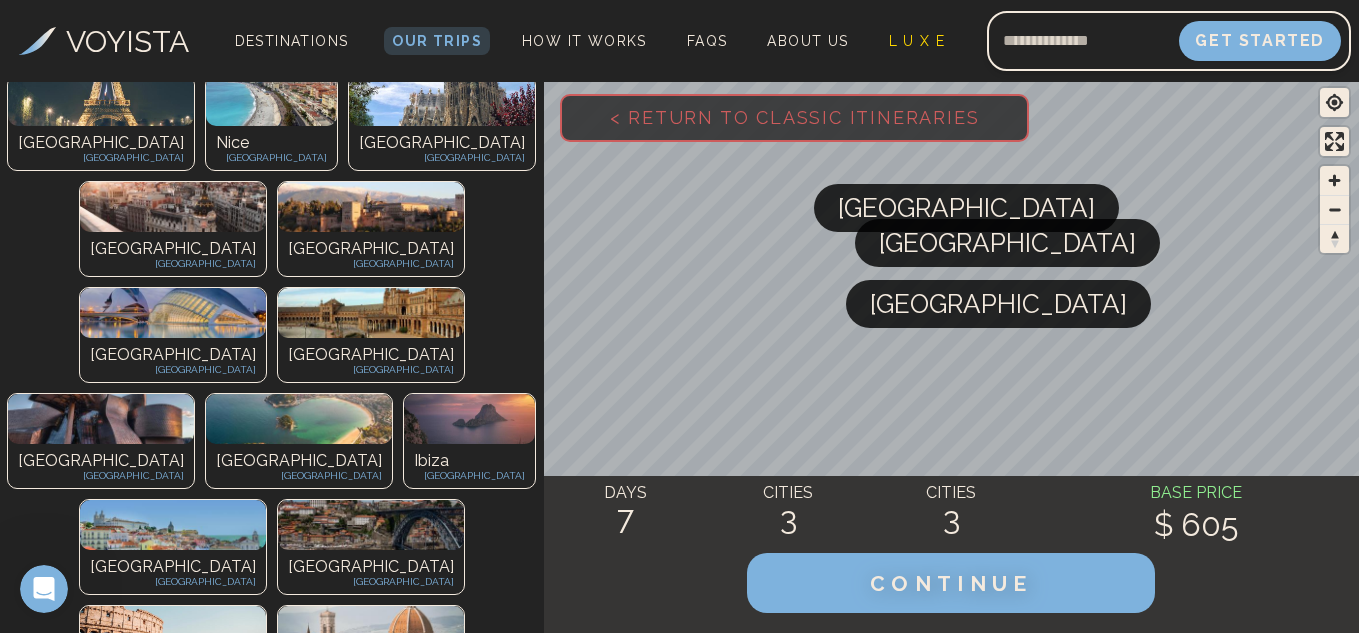 click on "Split" at bounding box center [101, 1415] 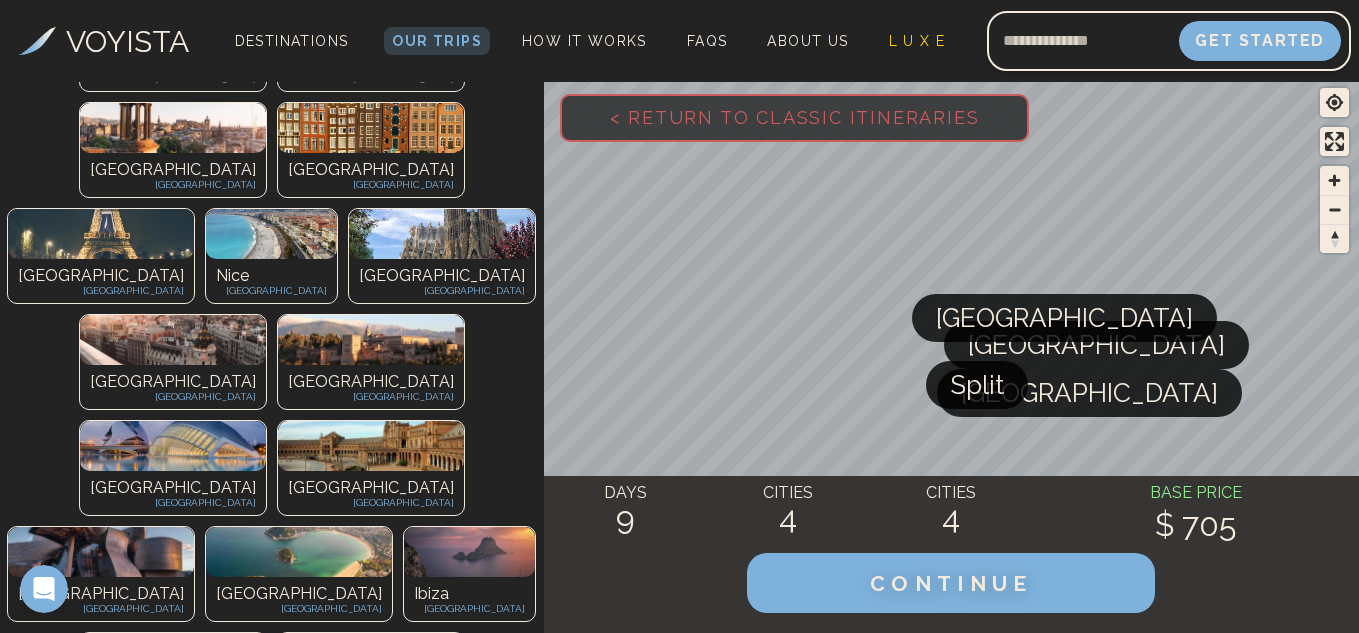 scroll, scrollTop: 560, scrollLeft: 0, axis: vertical 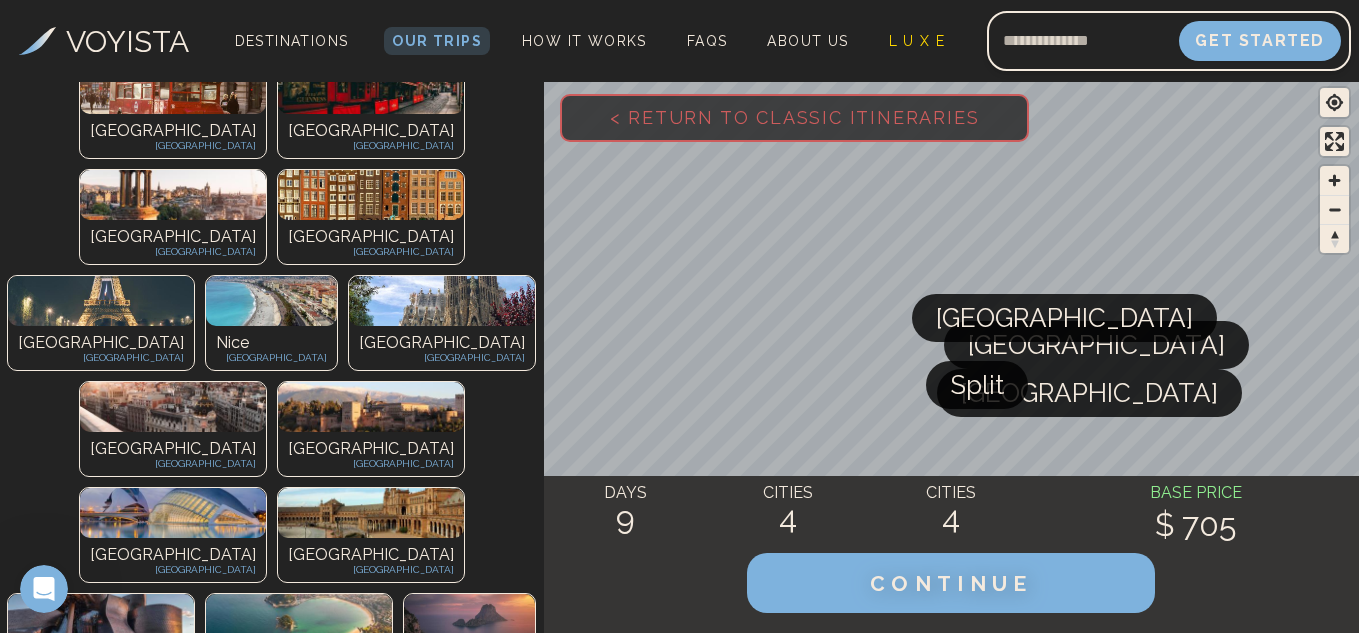 click on "[GEOGRAPHIC_DATA]" at bounding box center (371, 873) 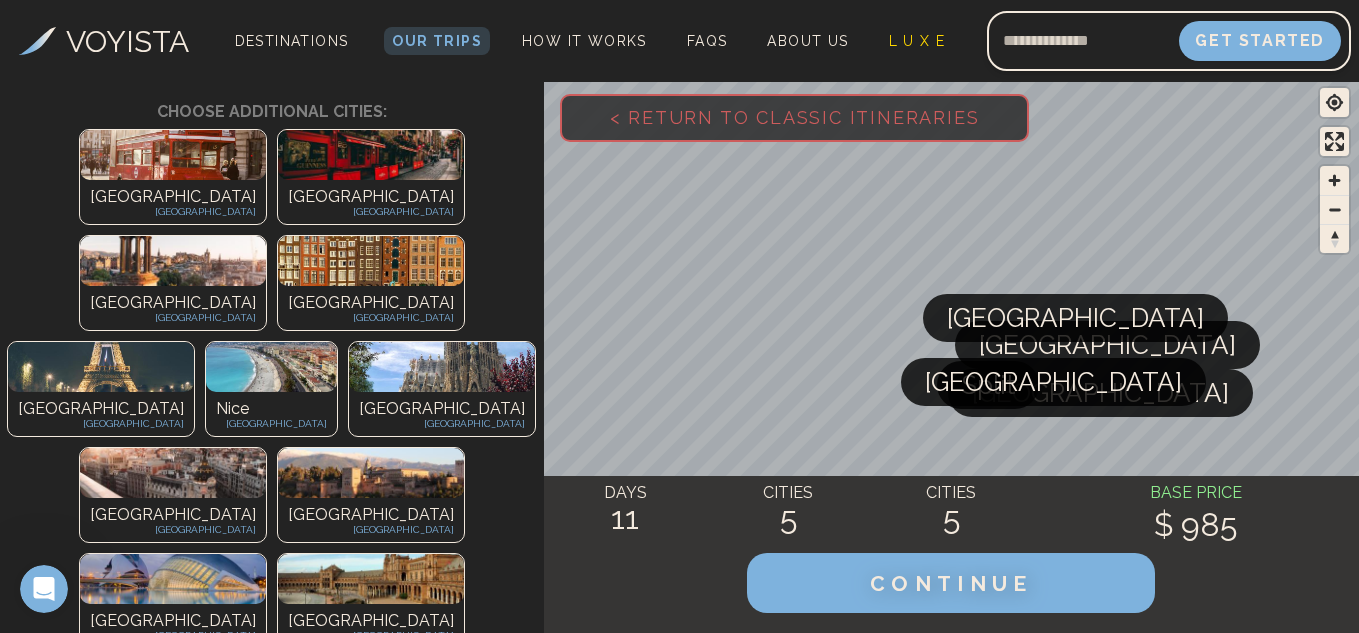 scroll, scrollTop: 360, scrollLeft: 0, axis: vertical 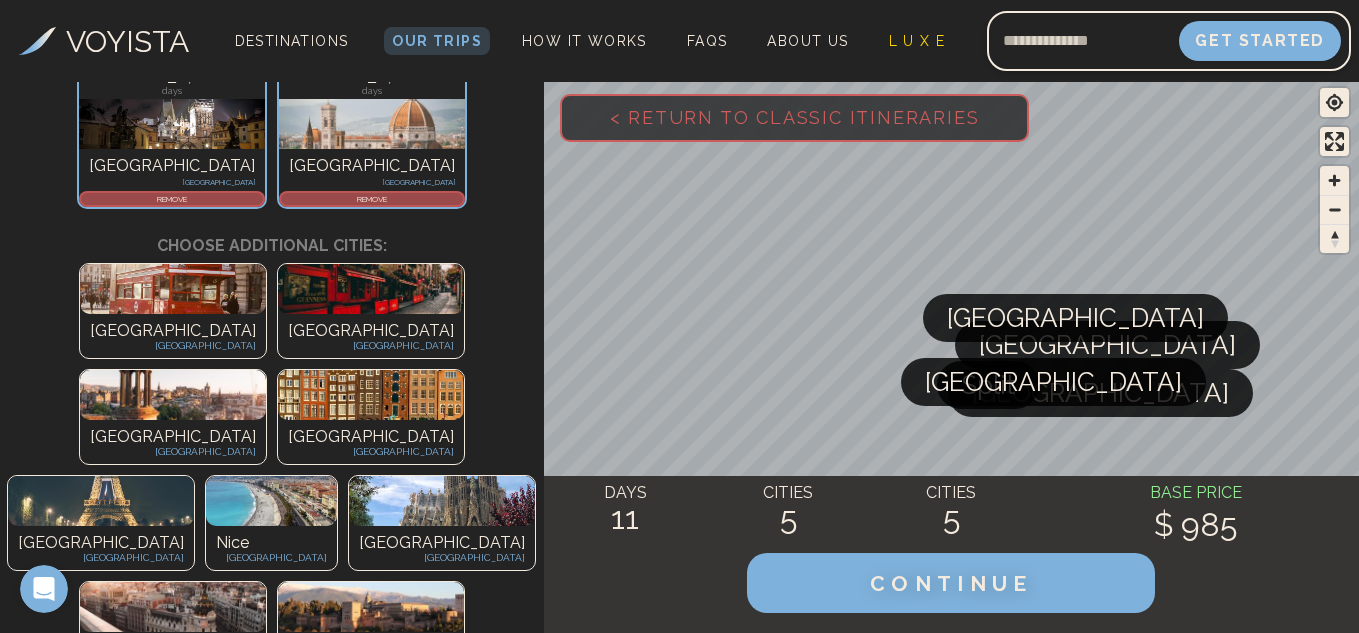 click at bounding box center (173, 1137) 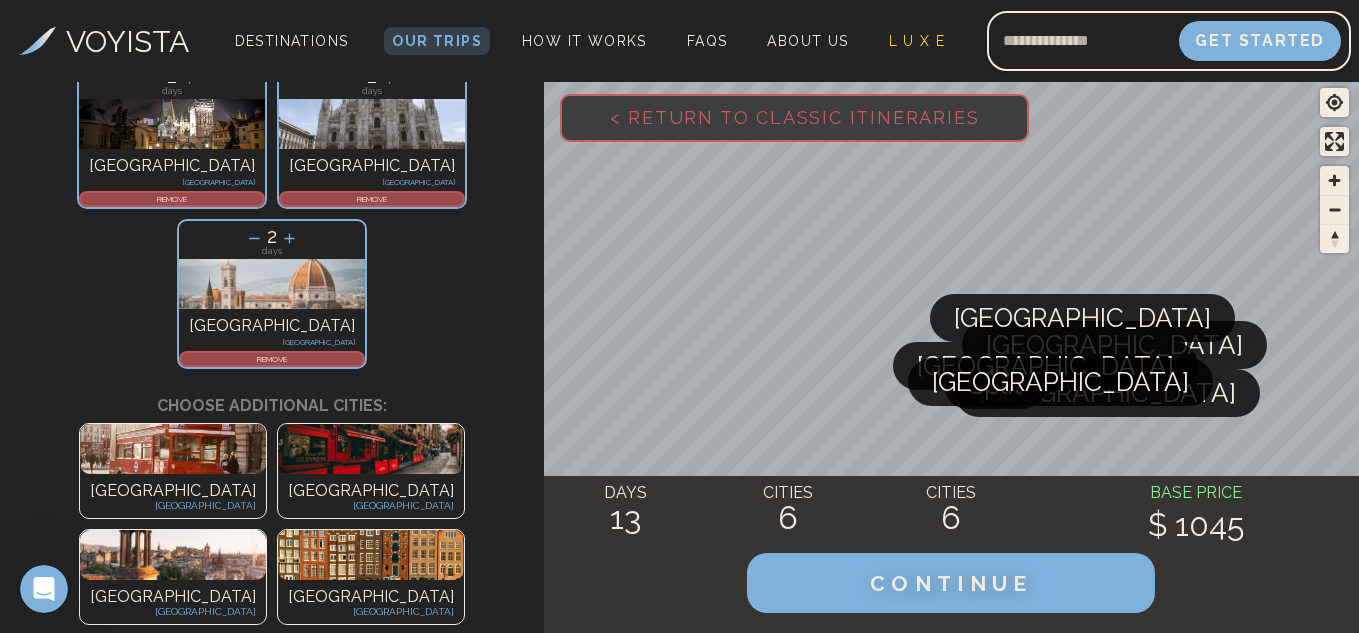 click on "[GEOGRAPHIC_DATA]" at bounding box center (101, 703) 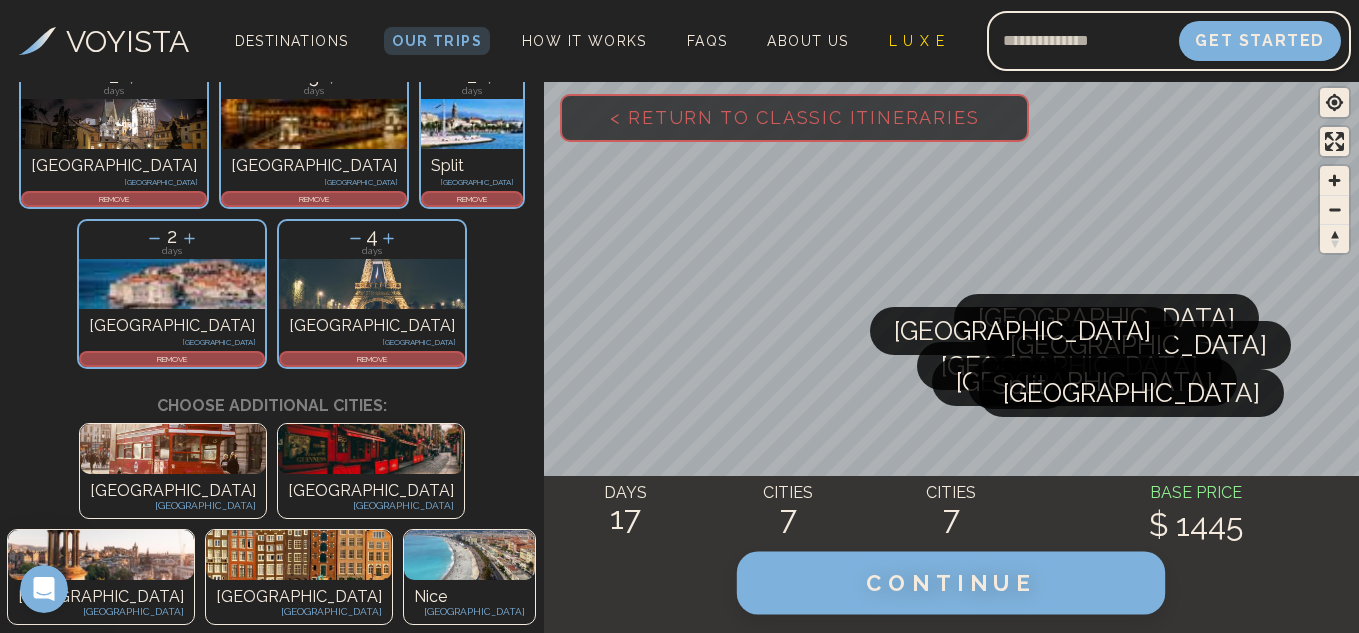 click on "CONTINUE" at bounding box center (951, 583) 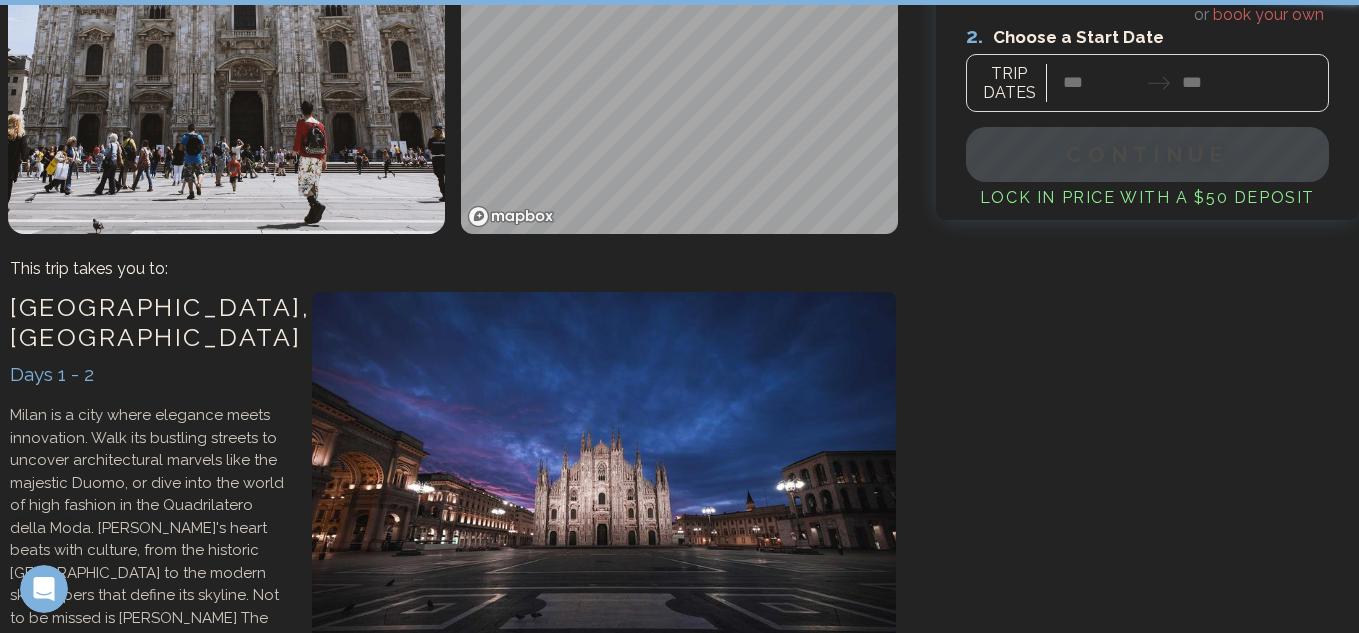 scroll, scrollTop: 0, scrollLeft: 0, axis: both 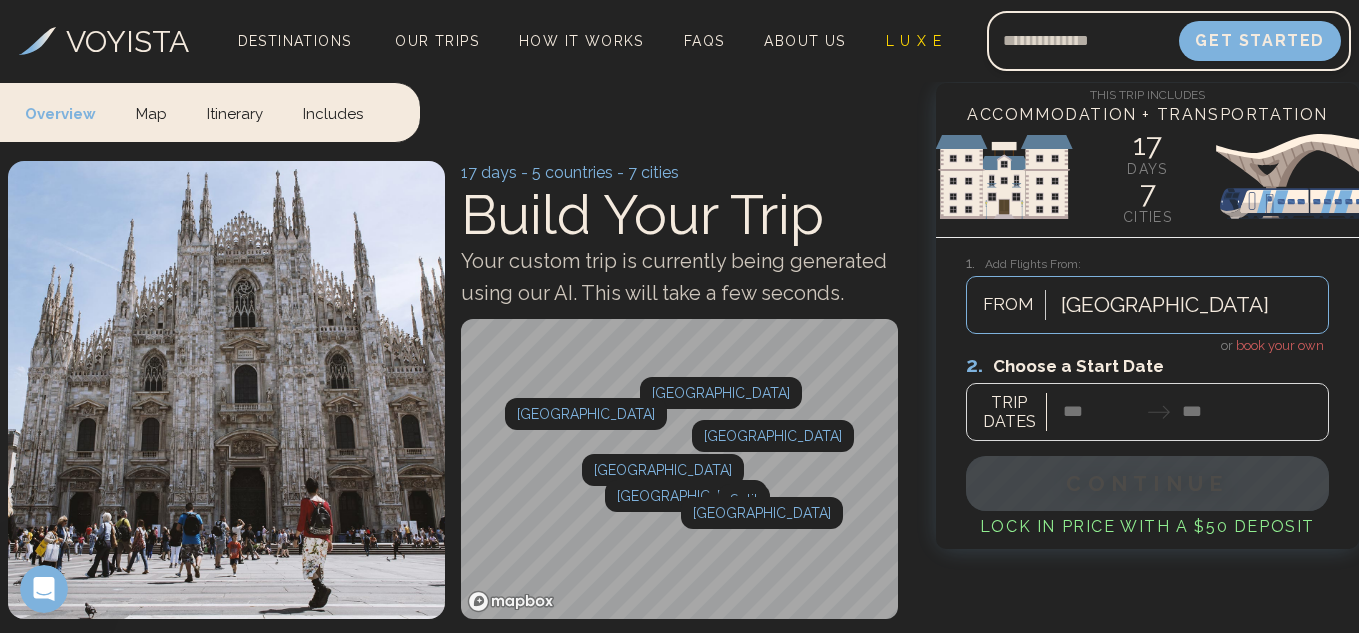 click on "[GEOGRAPHIC_DATA]" at bounding box center (1189, 305) 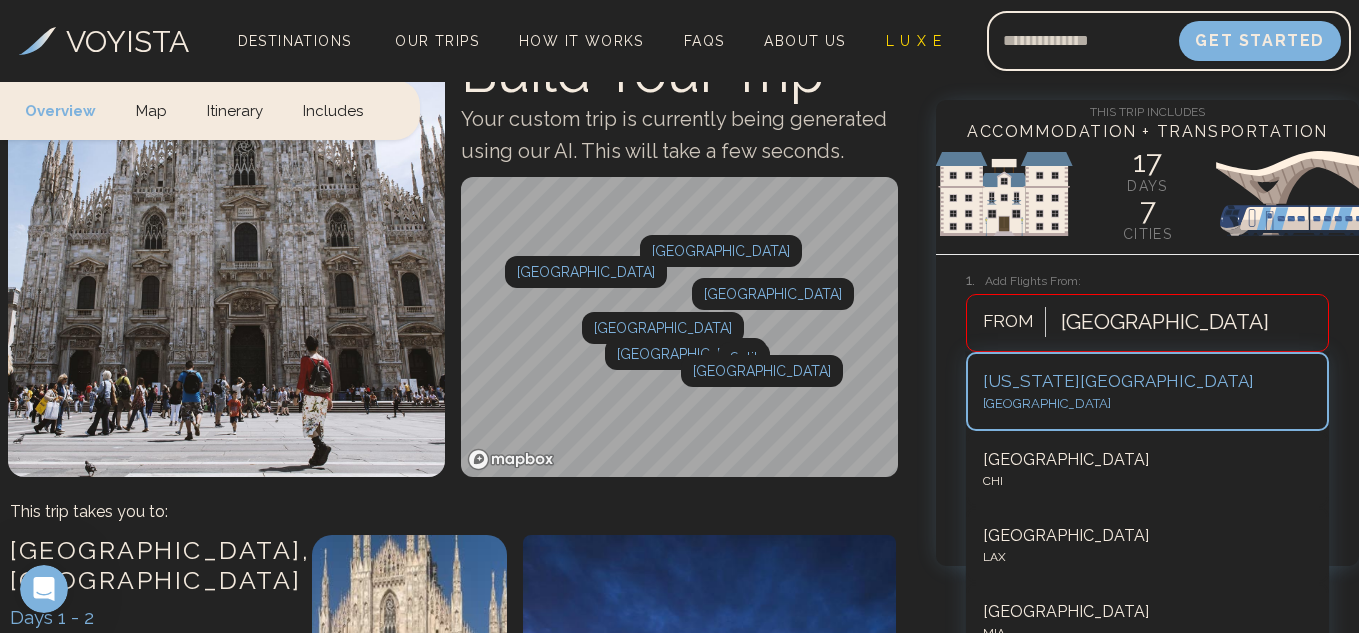 scroll, scrollTop: 162, scrollLeft: 0, axis: vertical 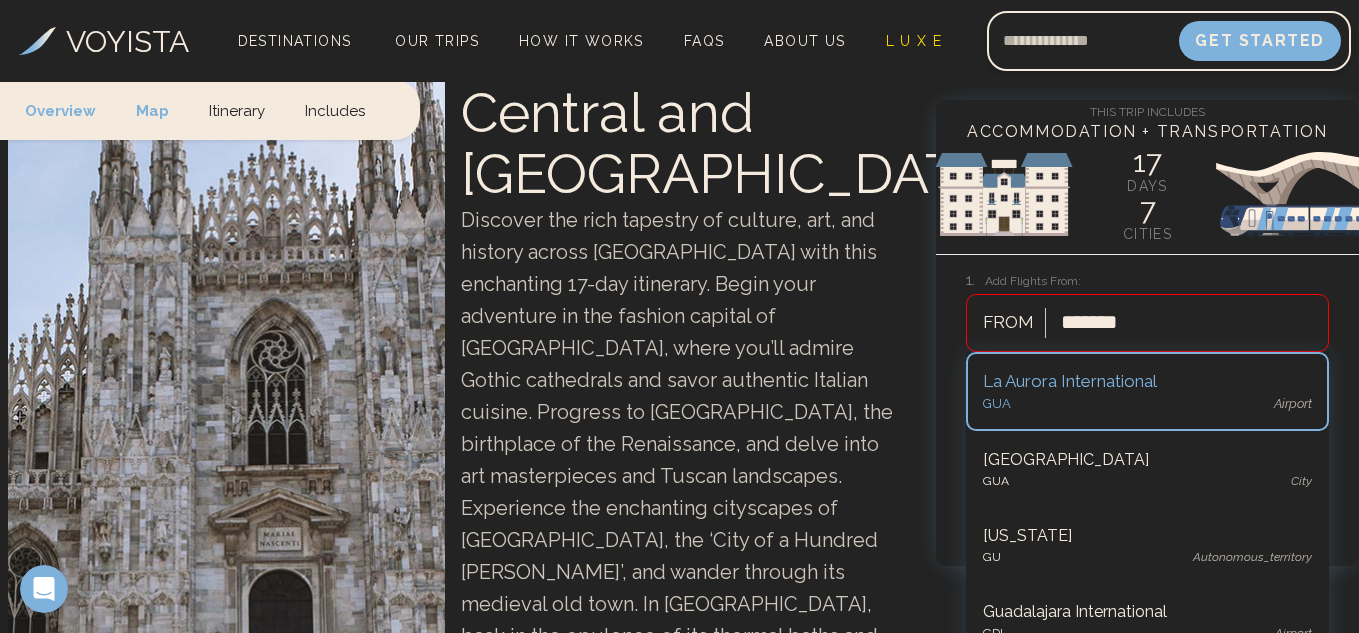 type on "********" 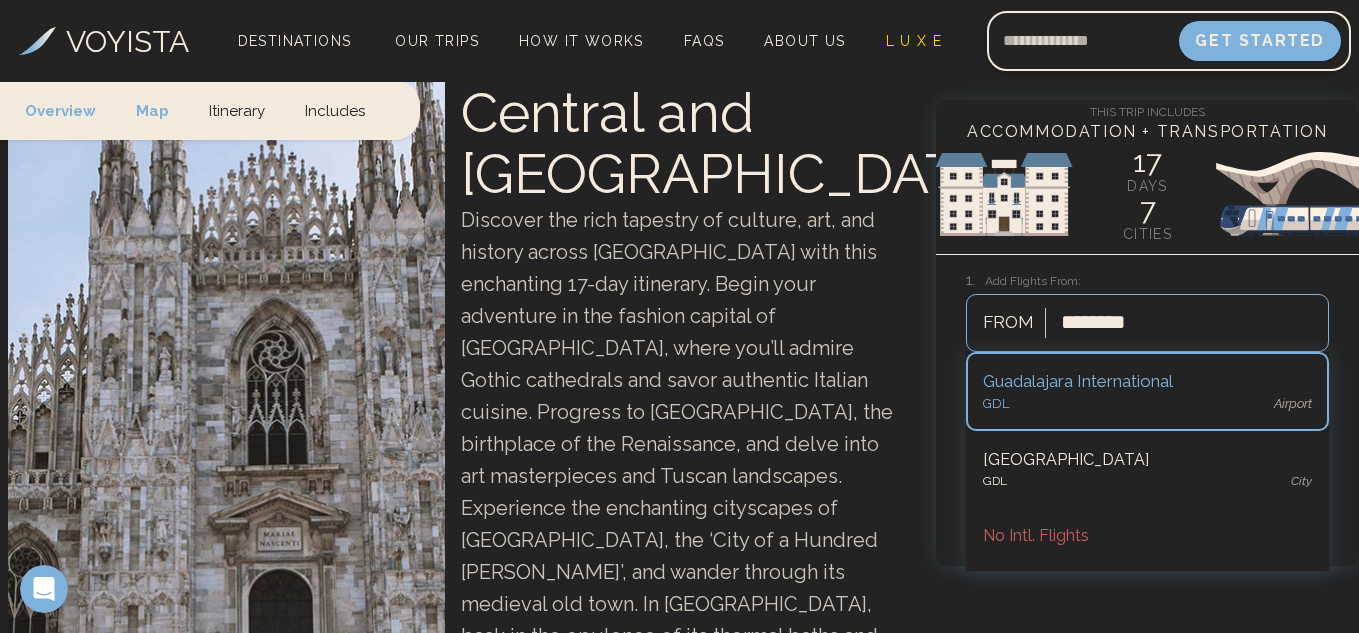 click on "Guadalajara International" at bounding box center [1147, 382] 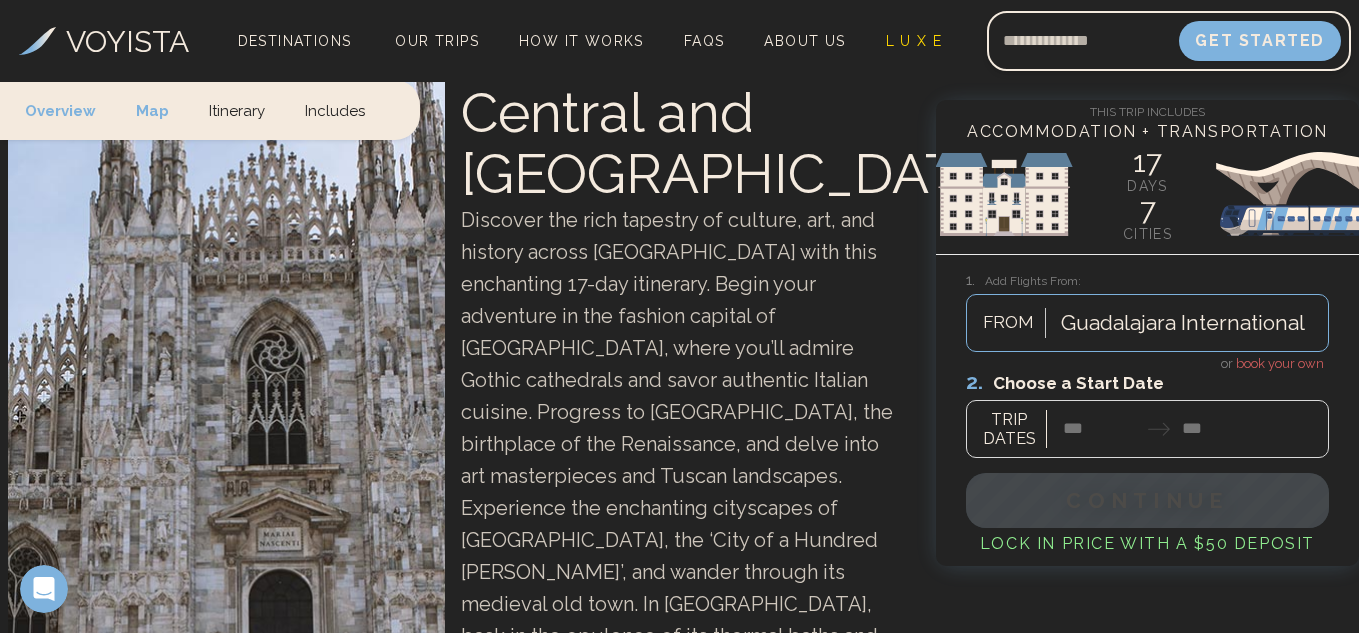 click at bounding box center [1147, 413] 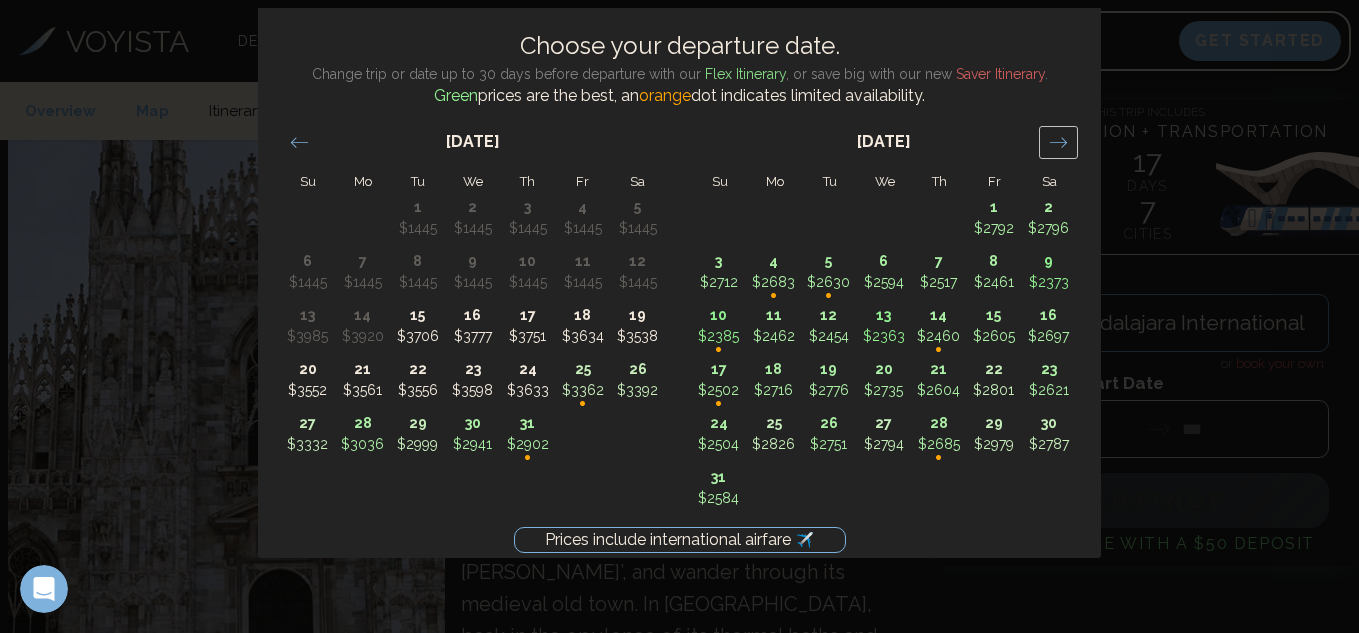 click 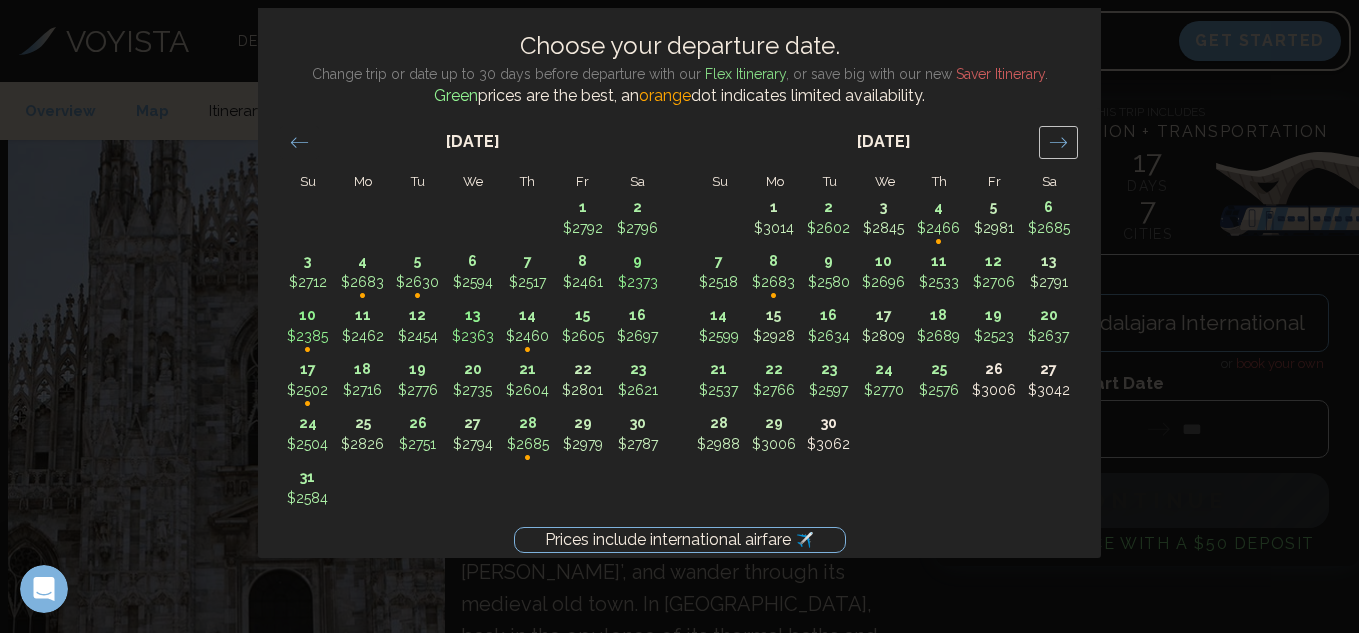 click 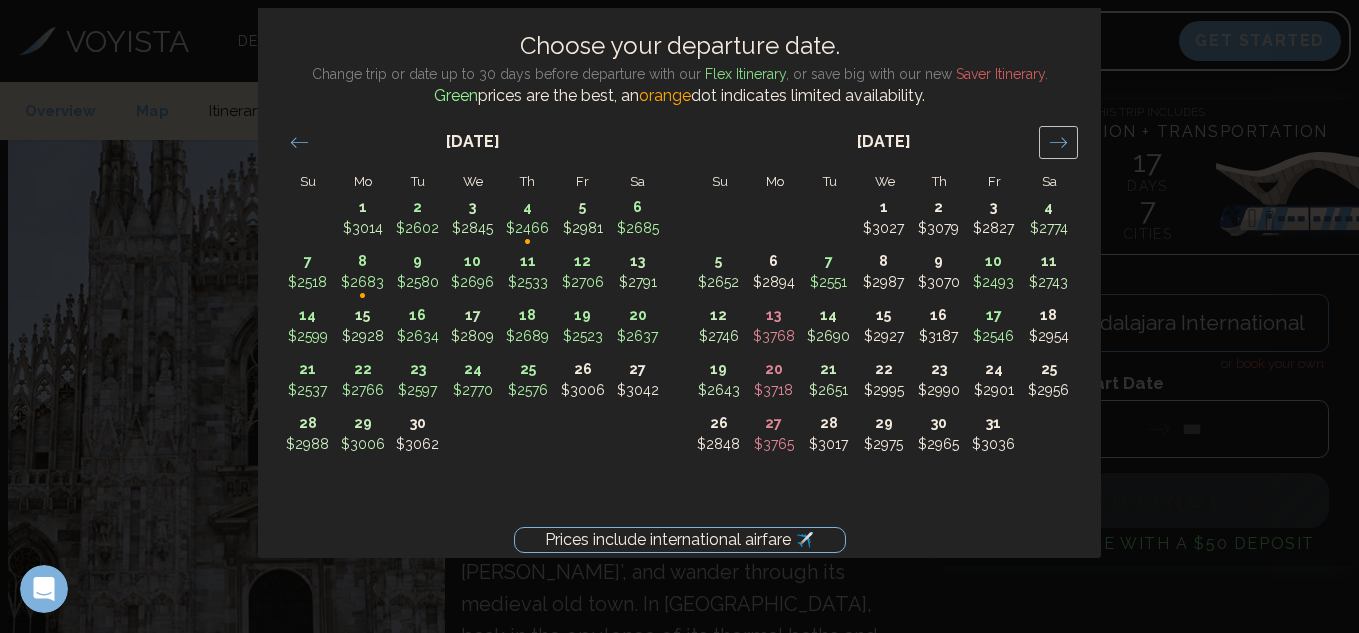 click 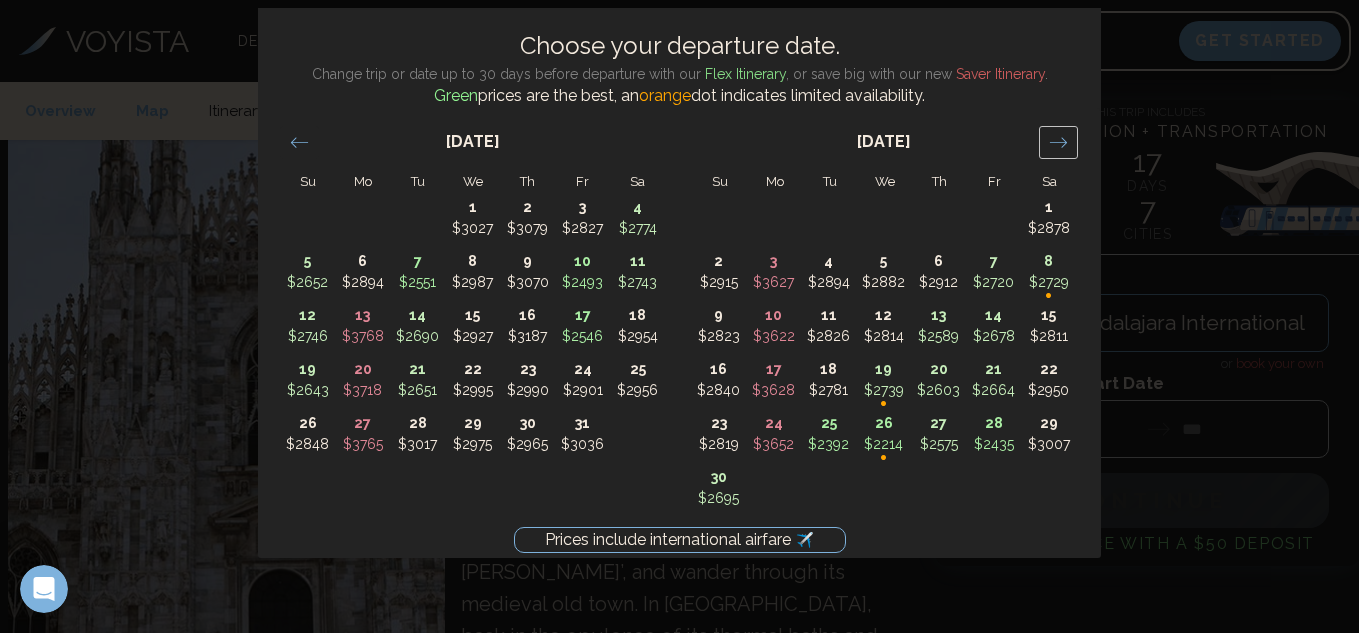 click 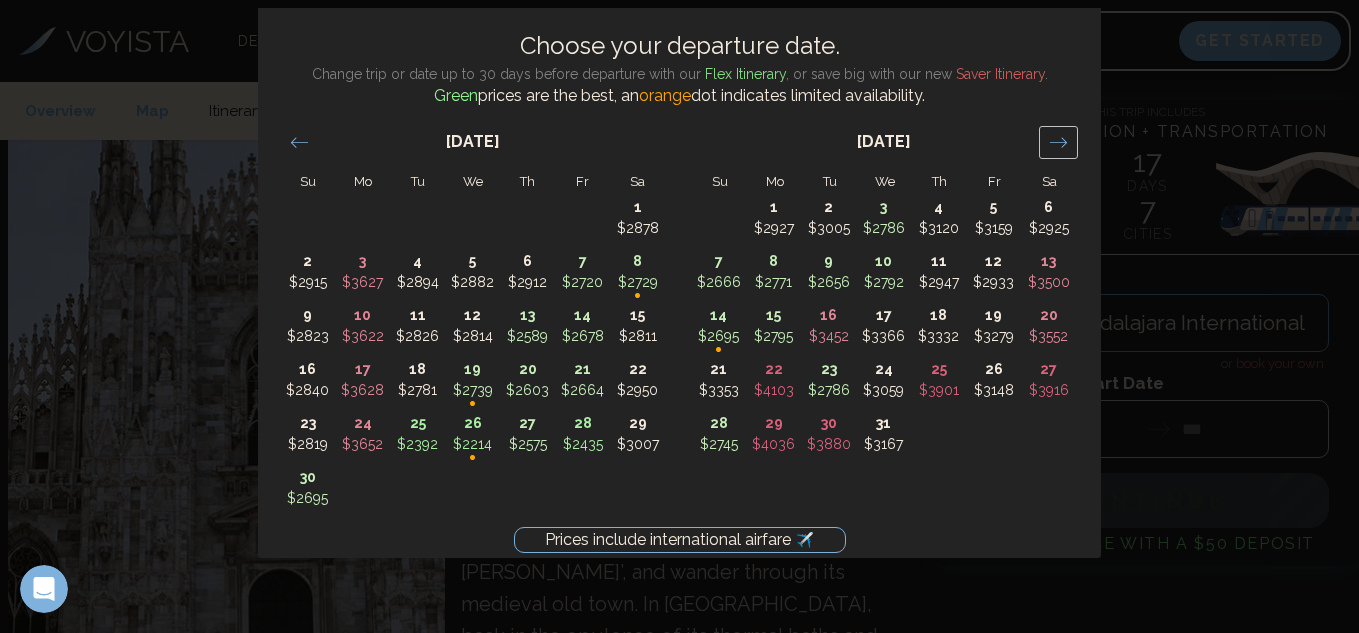 click 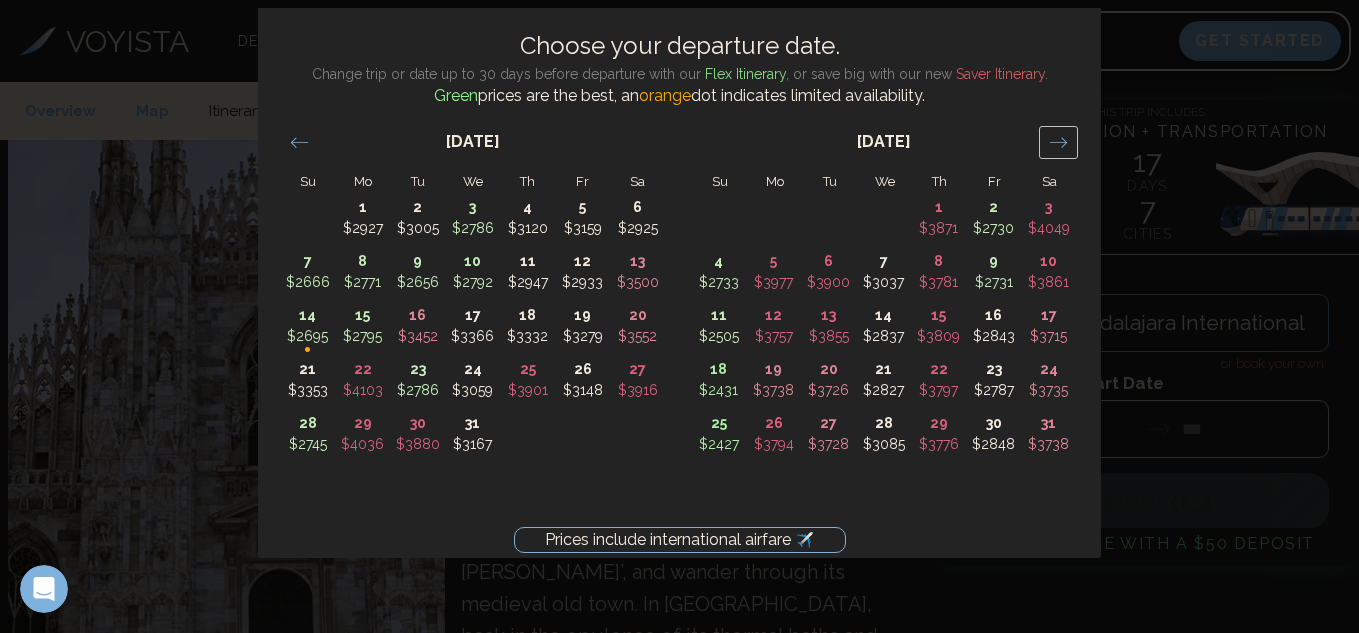 click 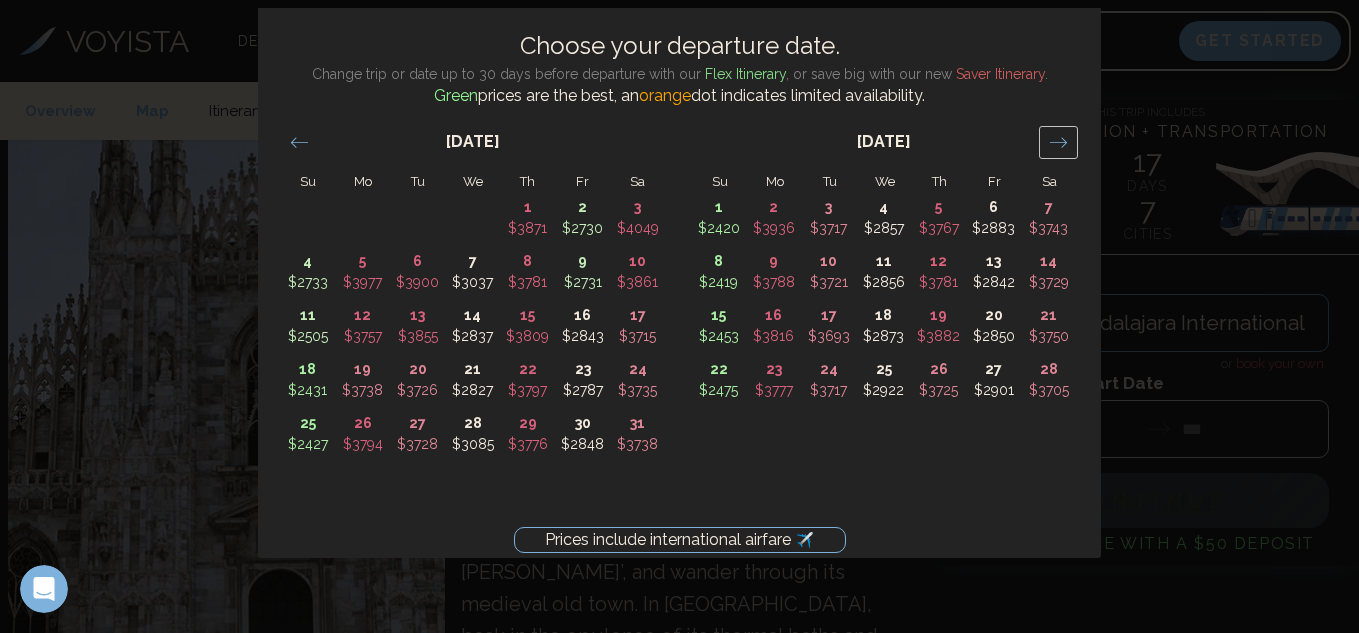 click 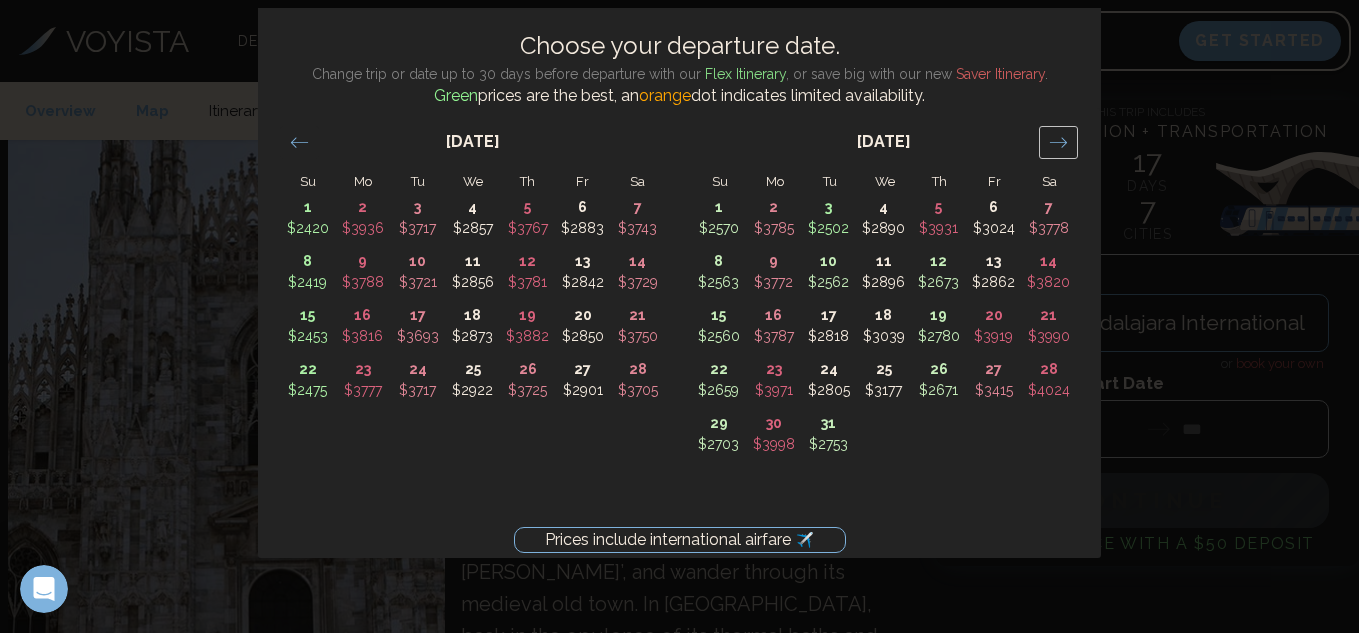 click 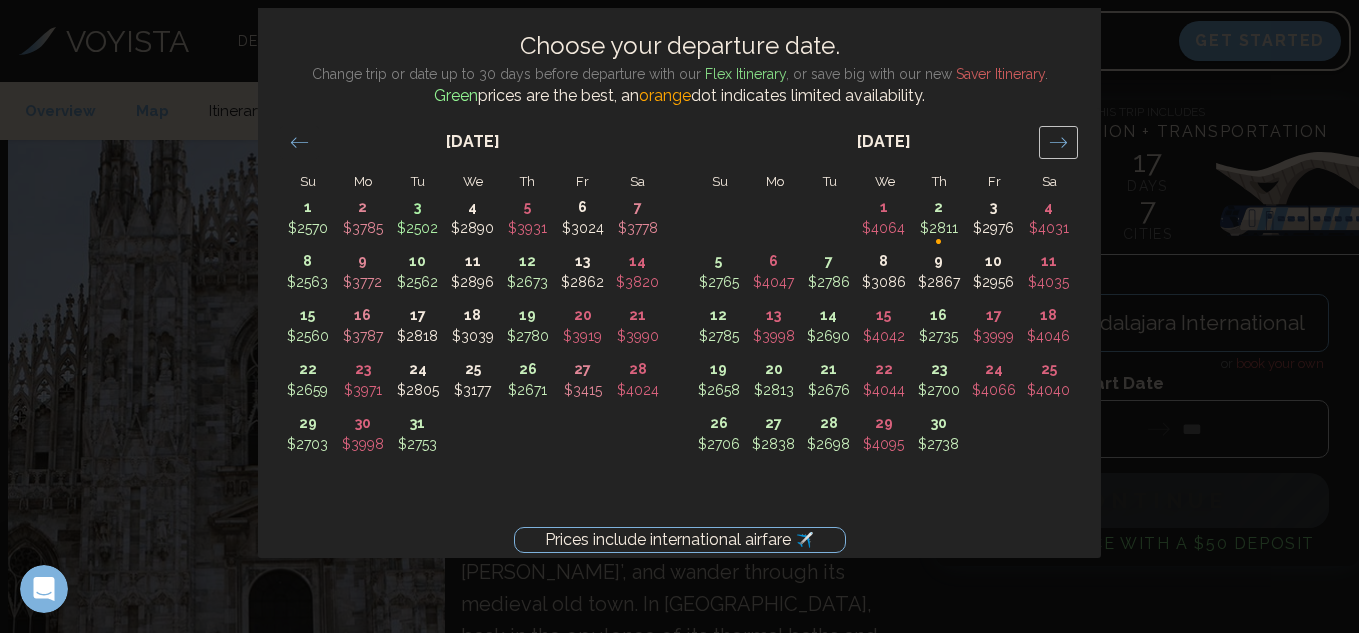 click 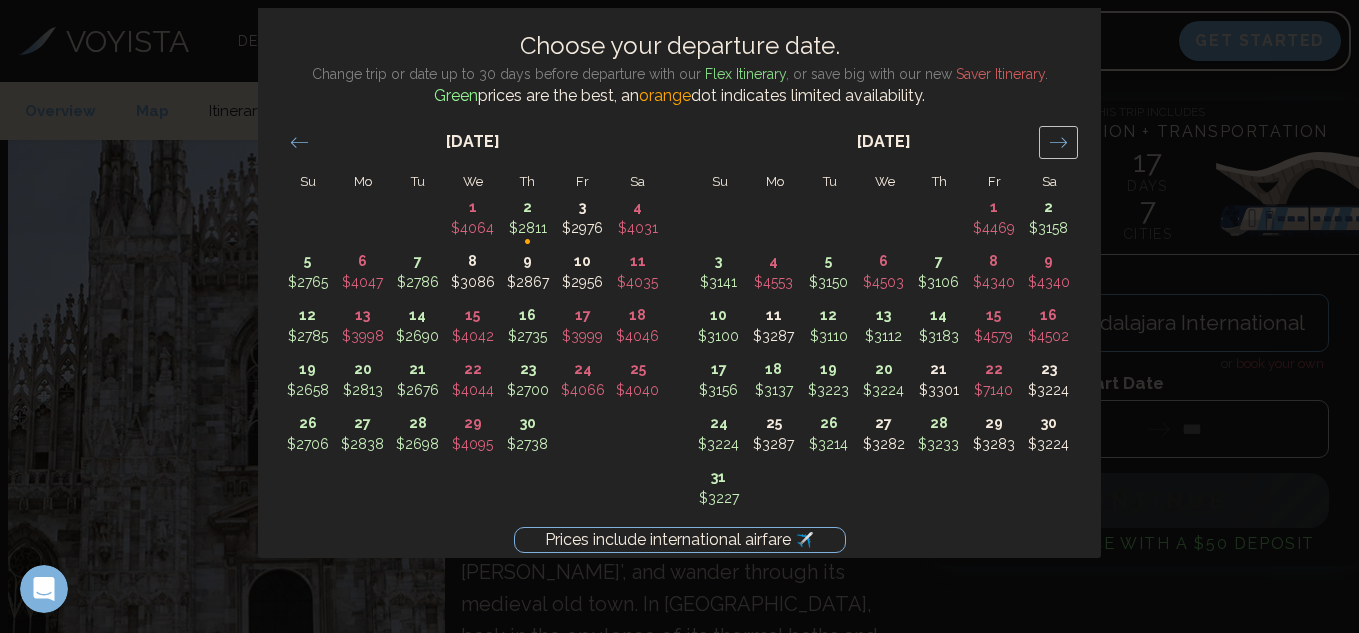 click 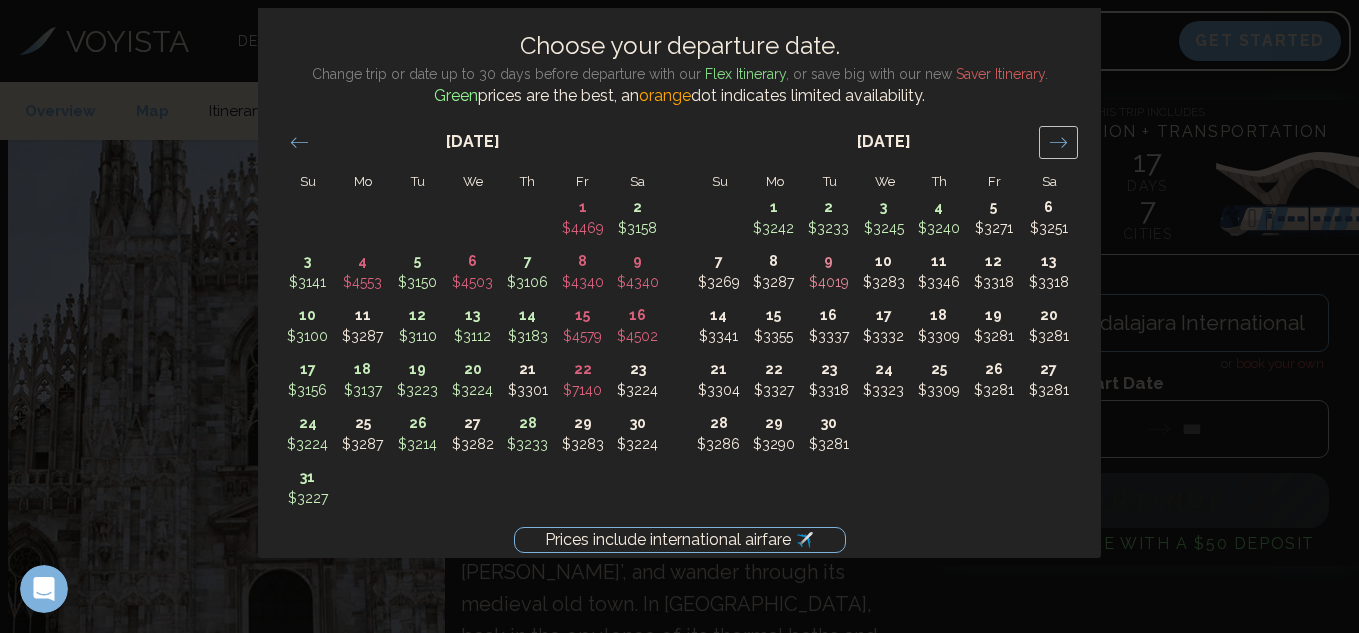 click 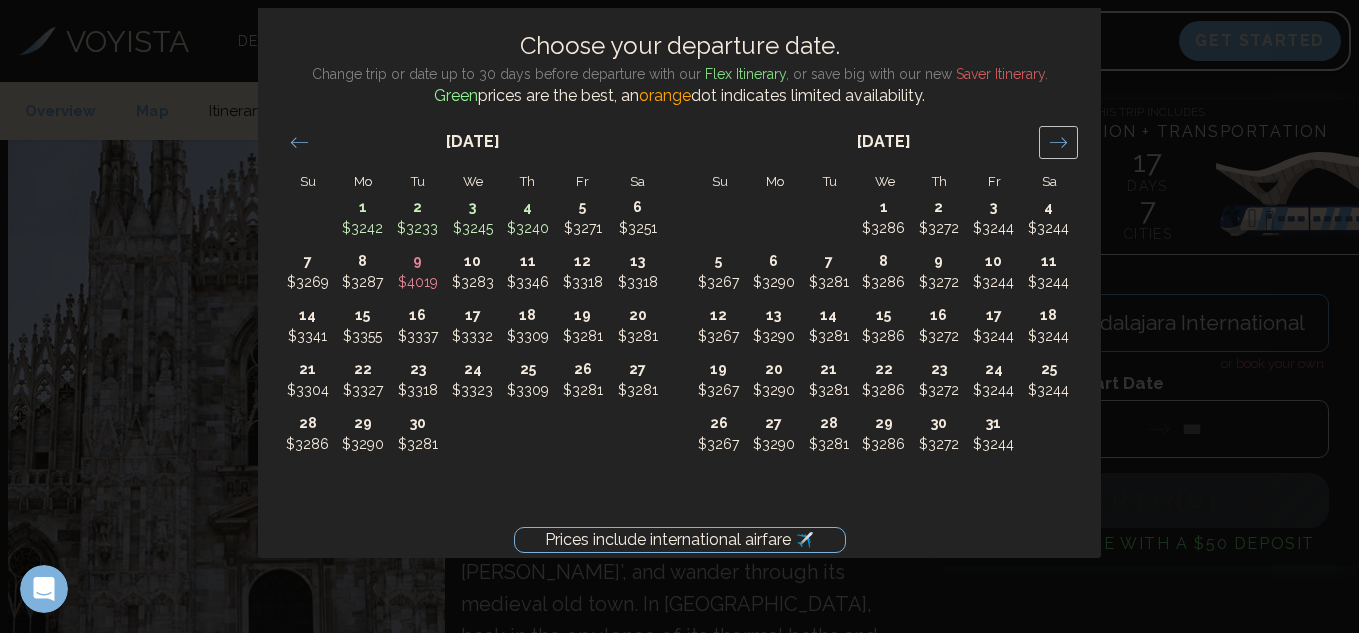 click 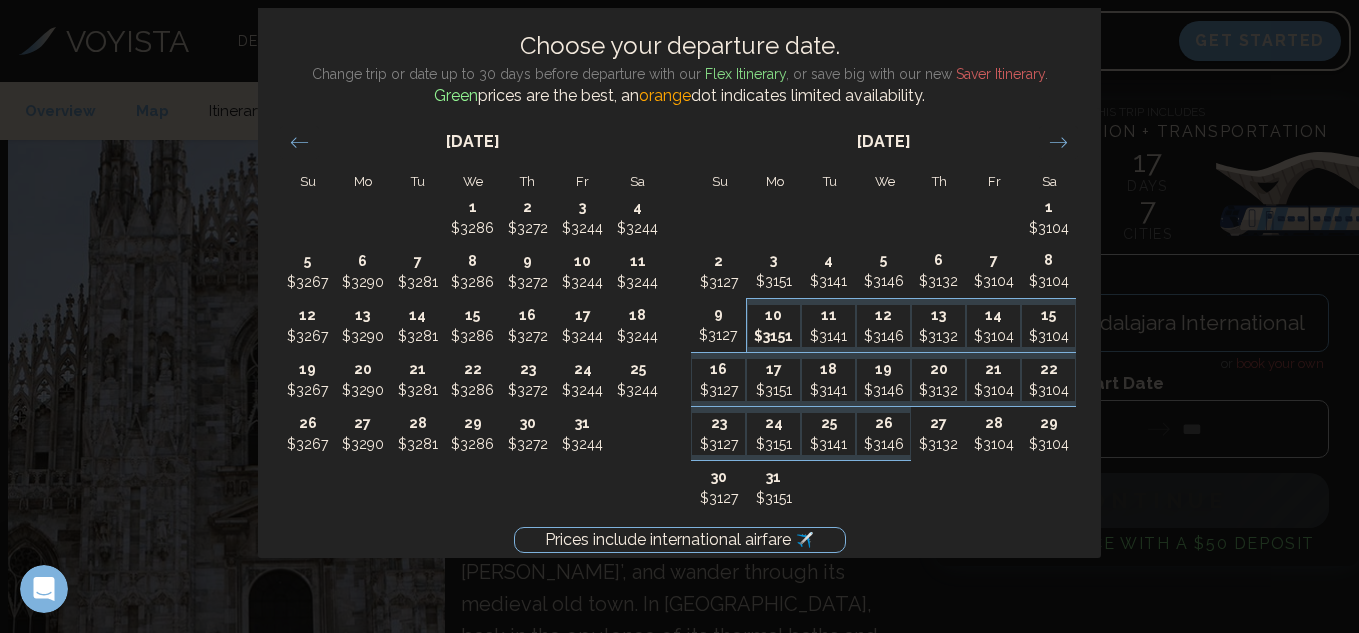 click on "10" at bounding box center [774, 315] 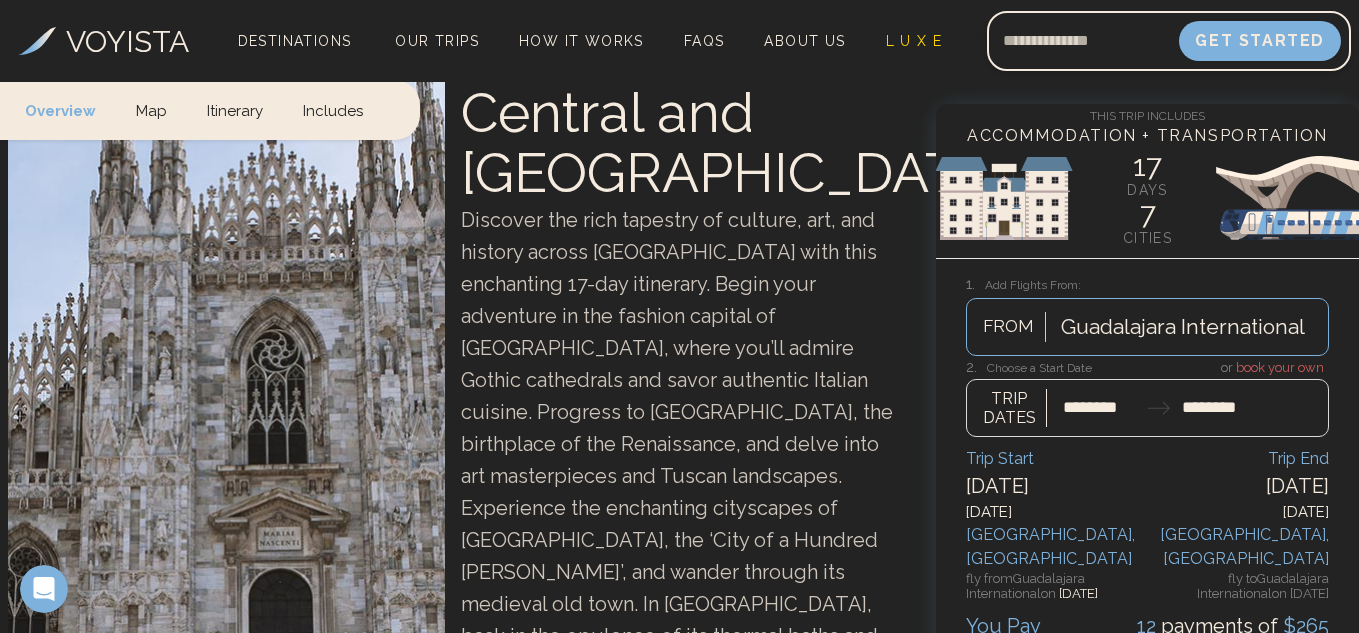 scroll, scrollTop: 361, scrollLeft: 0, axis: vertical 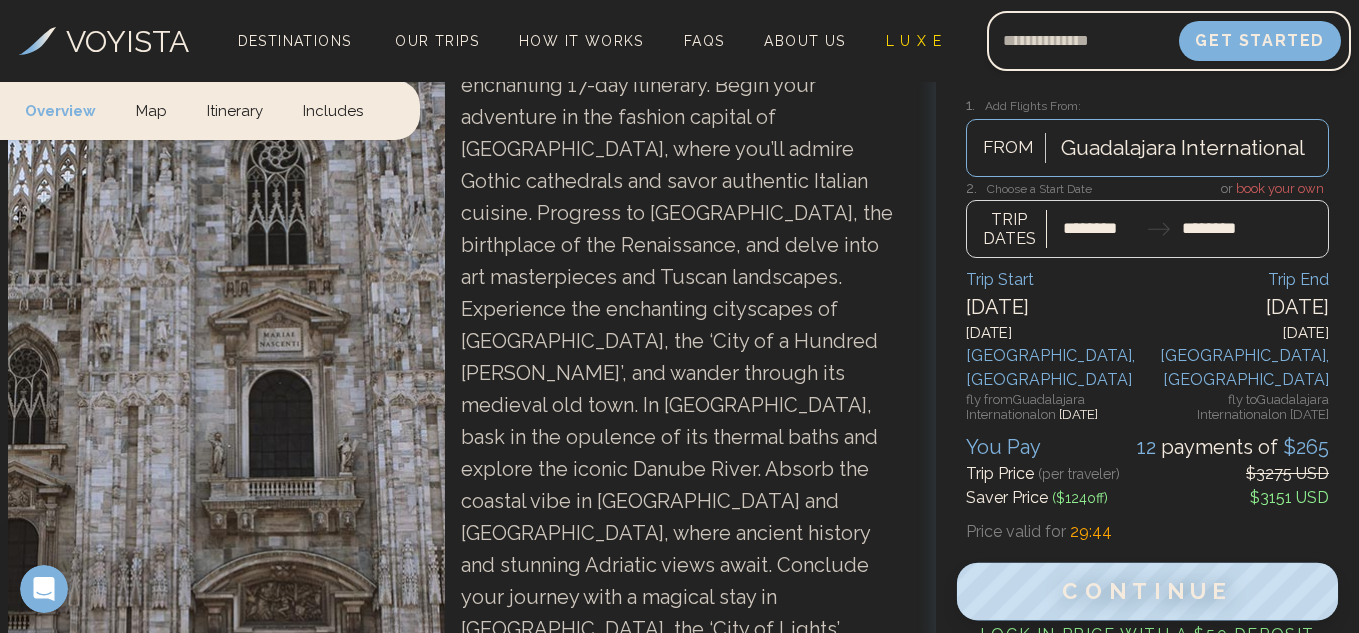 click on "Continue" at bounding box center [1147, 592] 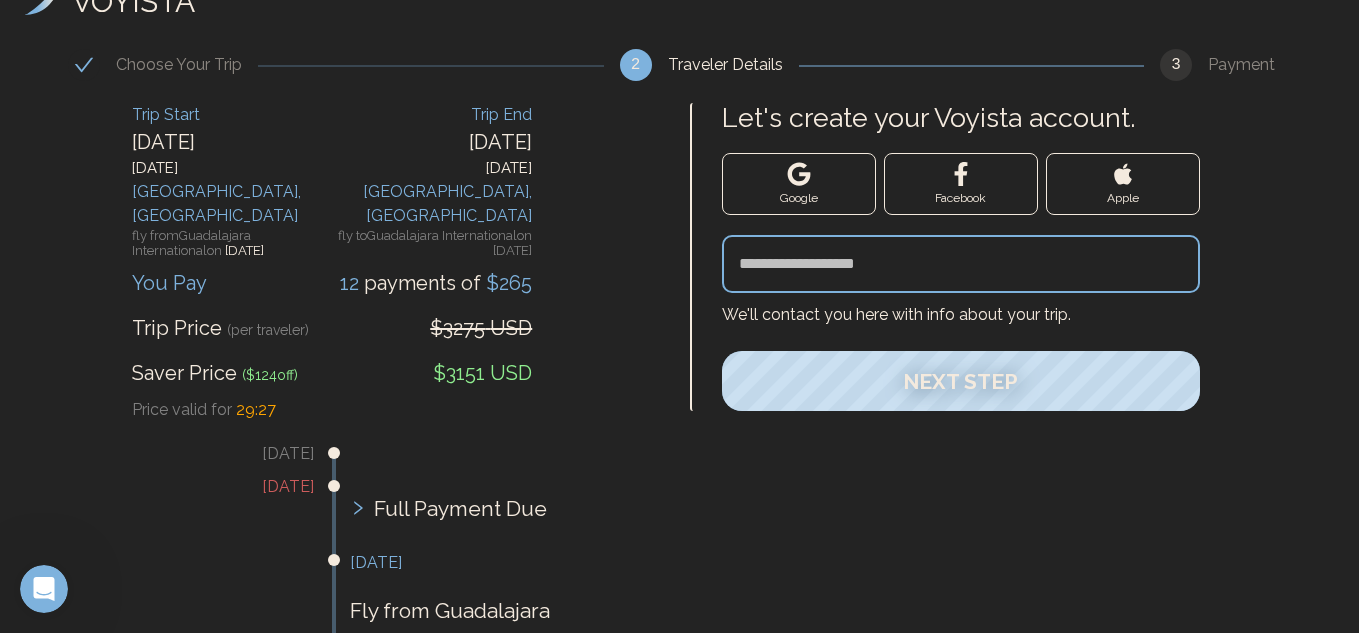 scroll, scrollTop: 0, scrollLeft: 0, axis: both 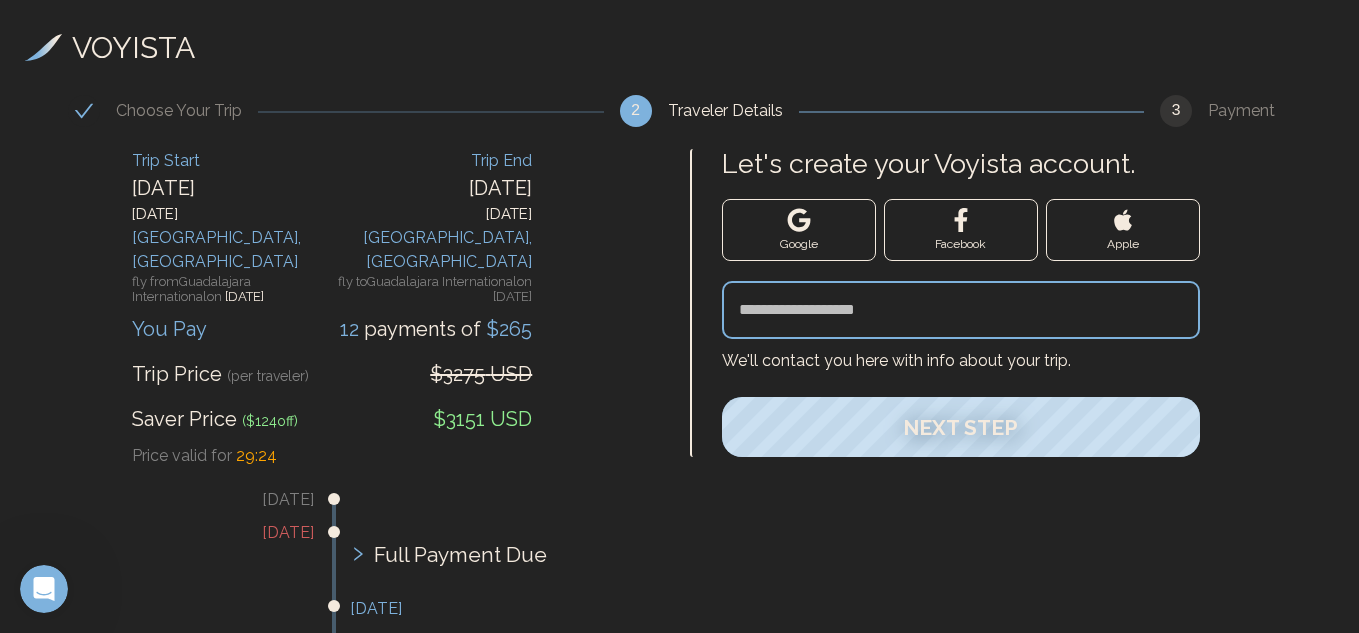 click on "VOYISTA" at bounding box center (133, 47) 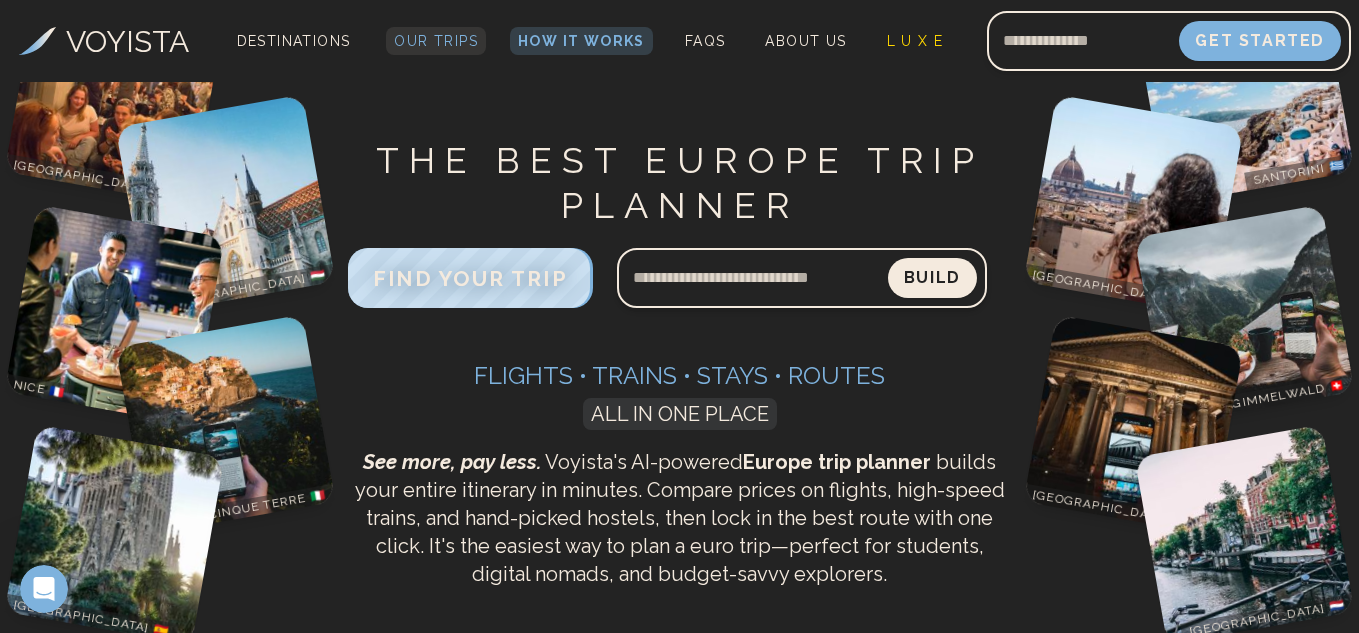 click on "Our Trips" at bounding box center (436, 41) 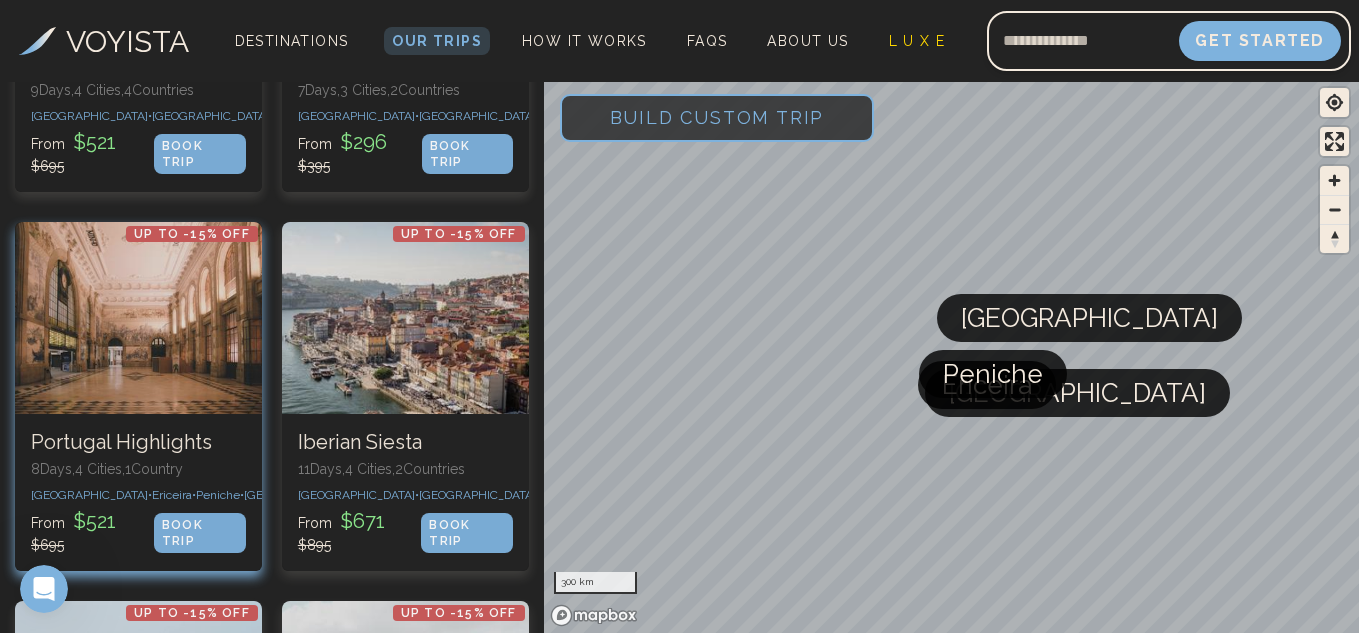 scroll, scrollTop: 3600, scrollLeft: 0, axis: vertical 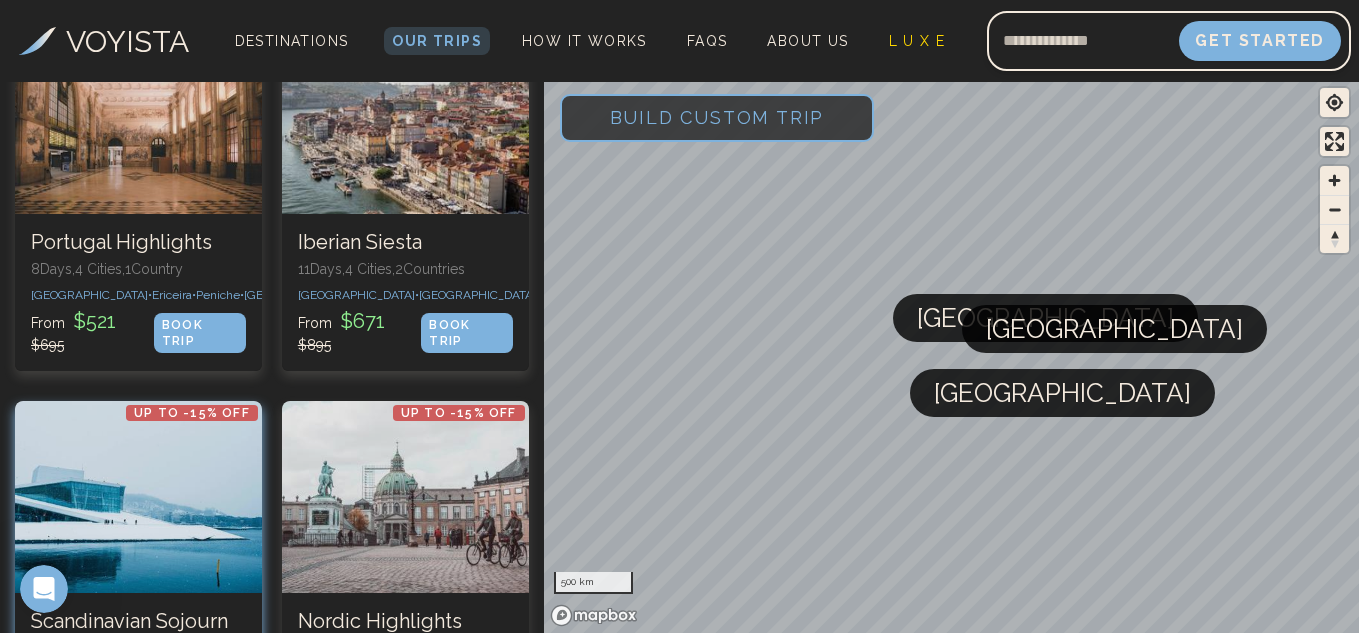 click at bounding box center [138, 497] 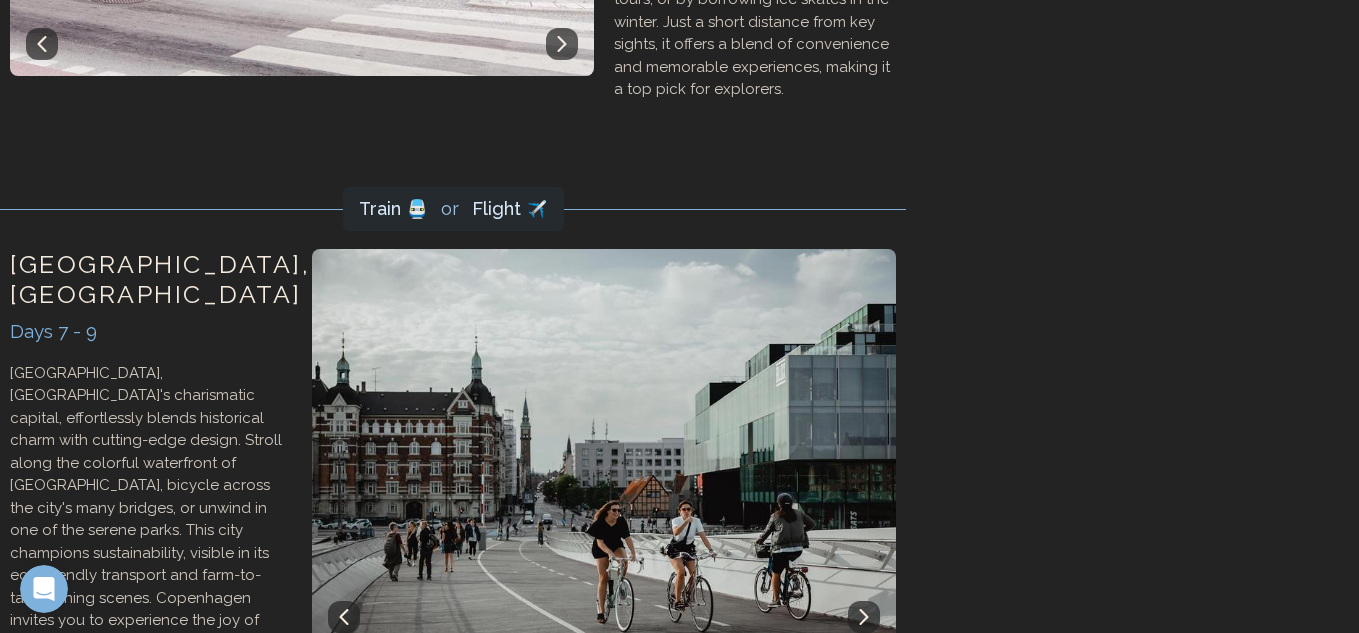 scroll, scrollTop: 0, scrollLeft: 0, axis: both 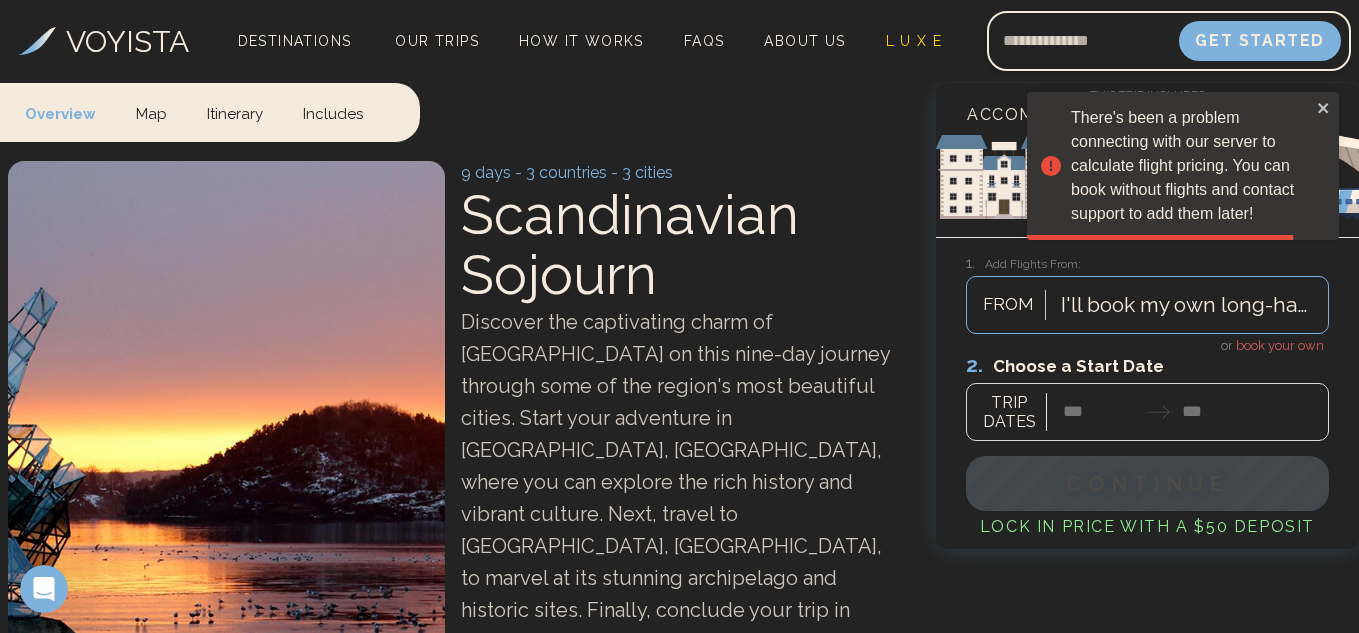 click at bounding box center [1147, 396] 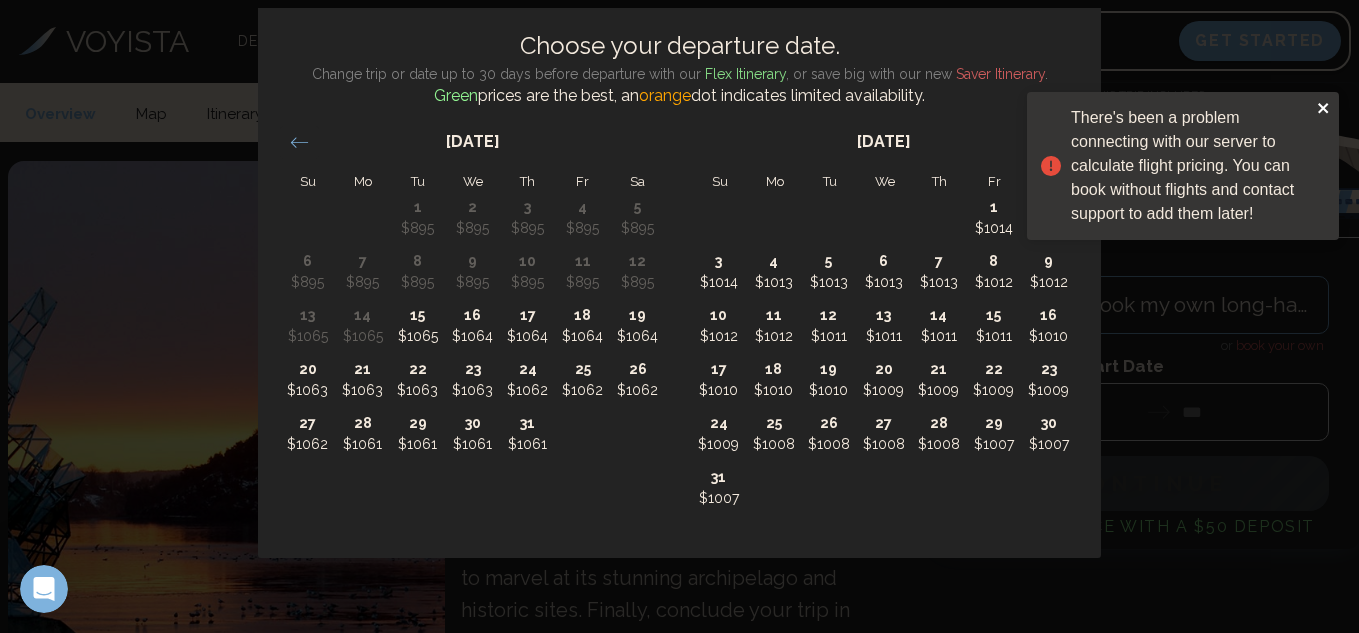 click 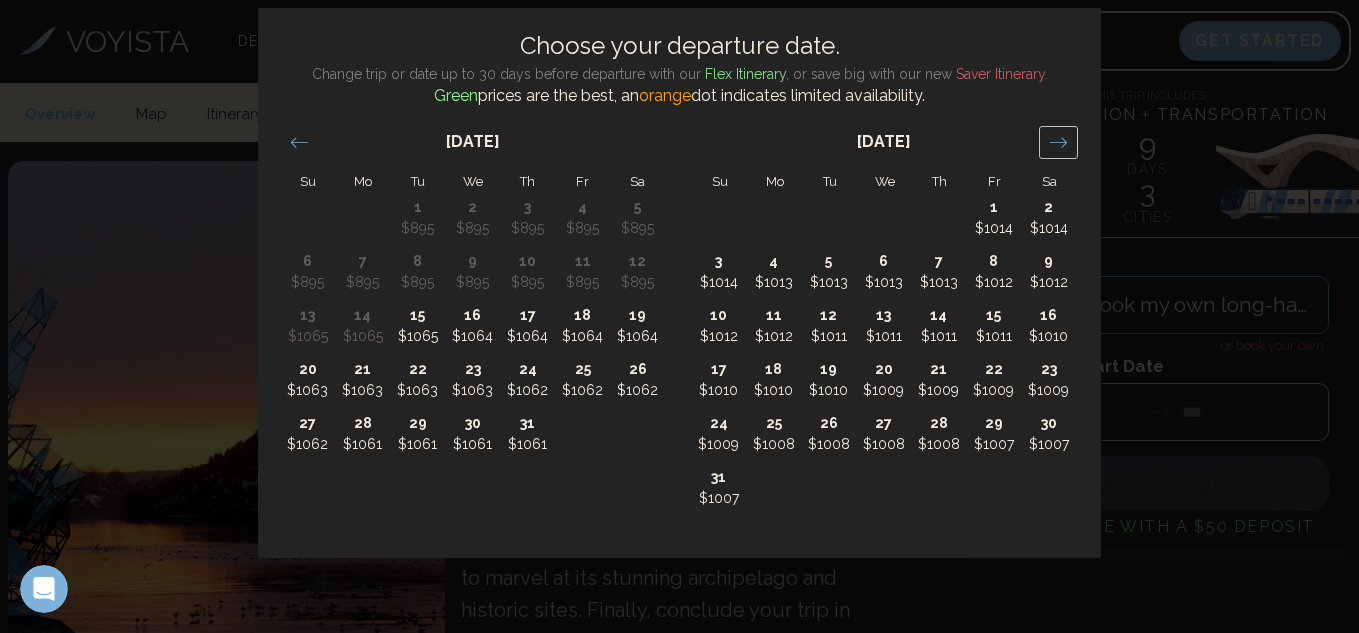 click 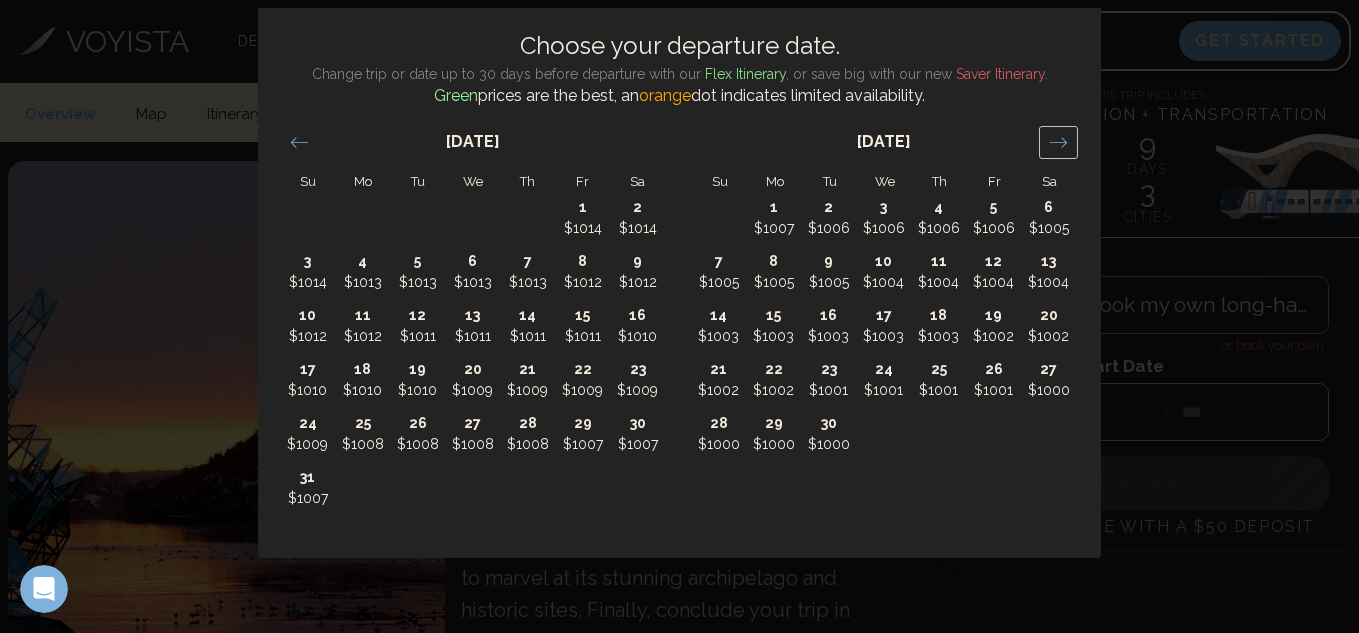 click 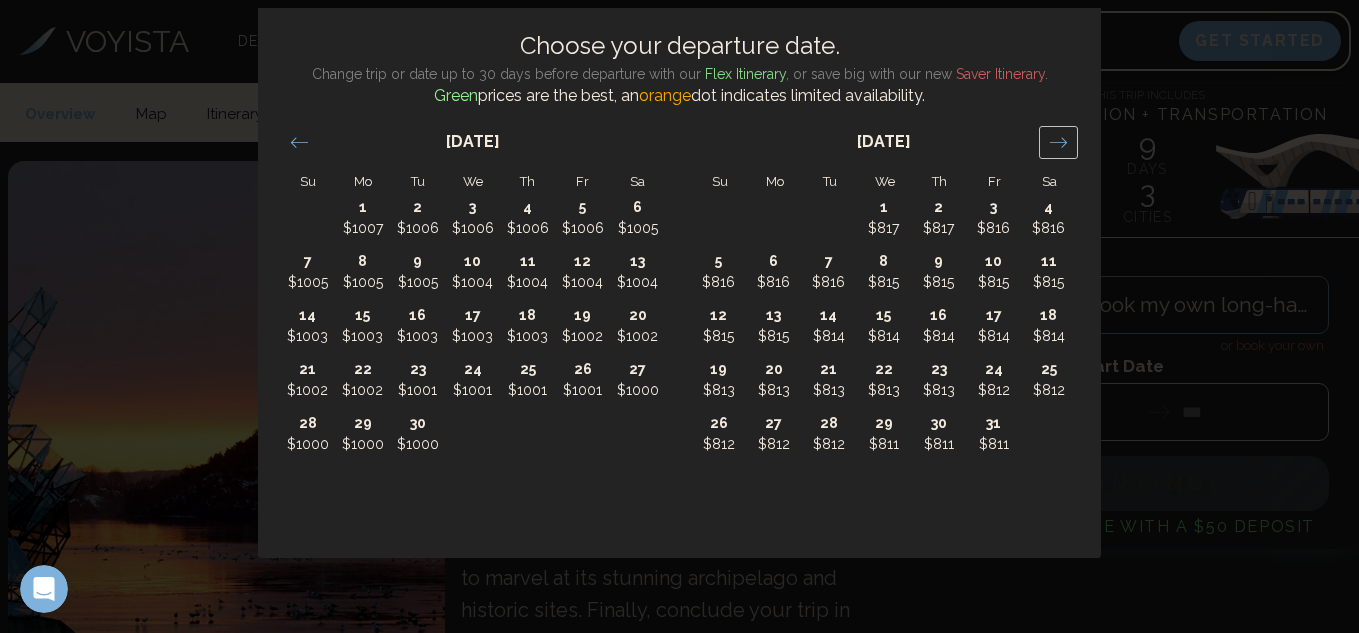 click 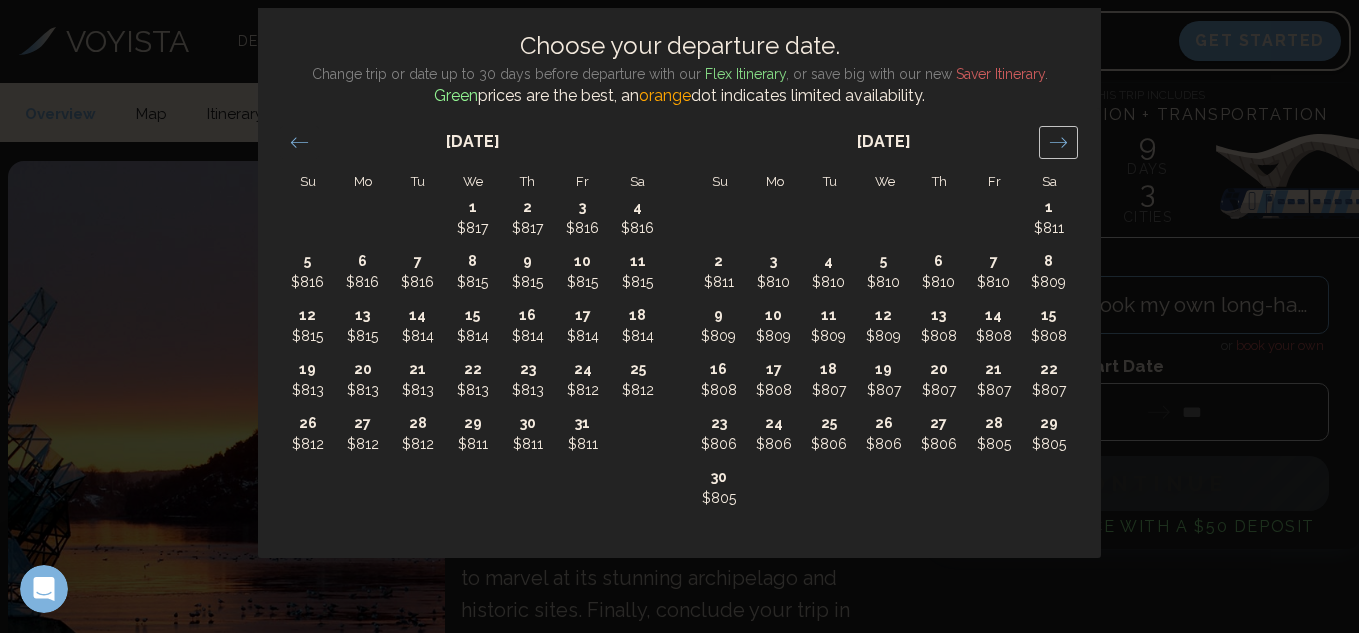 click 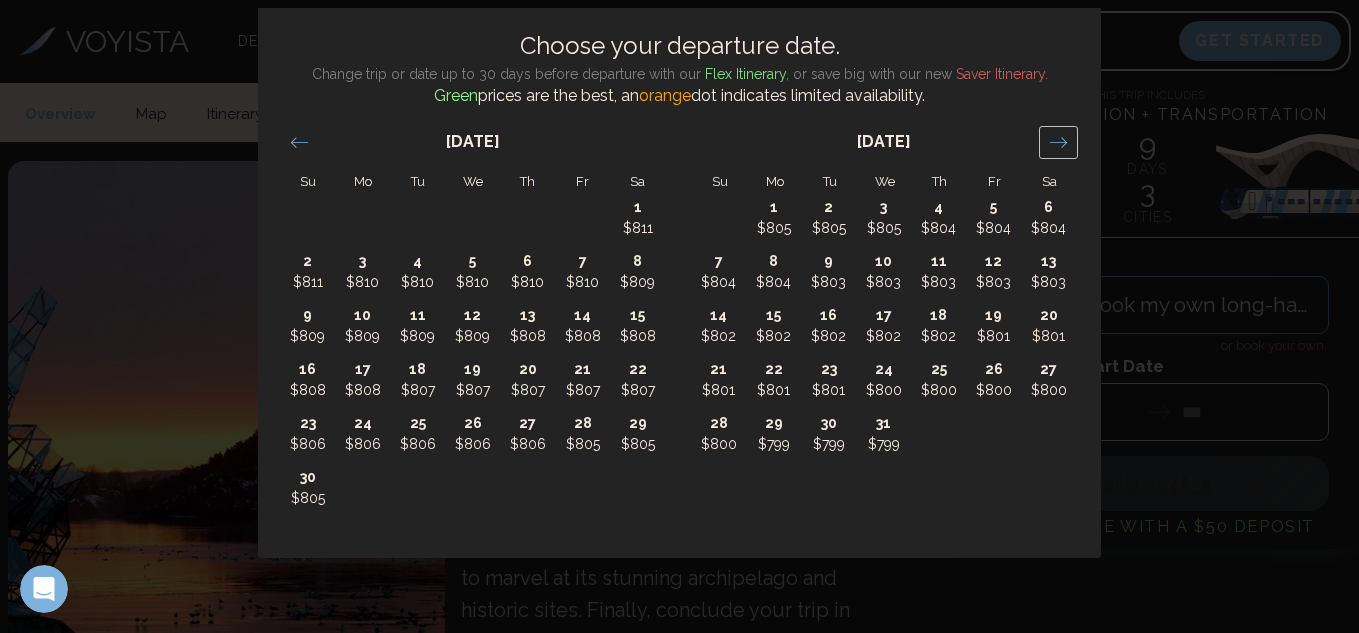 click 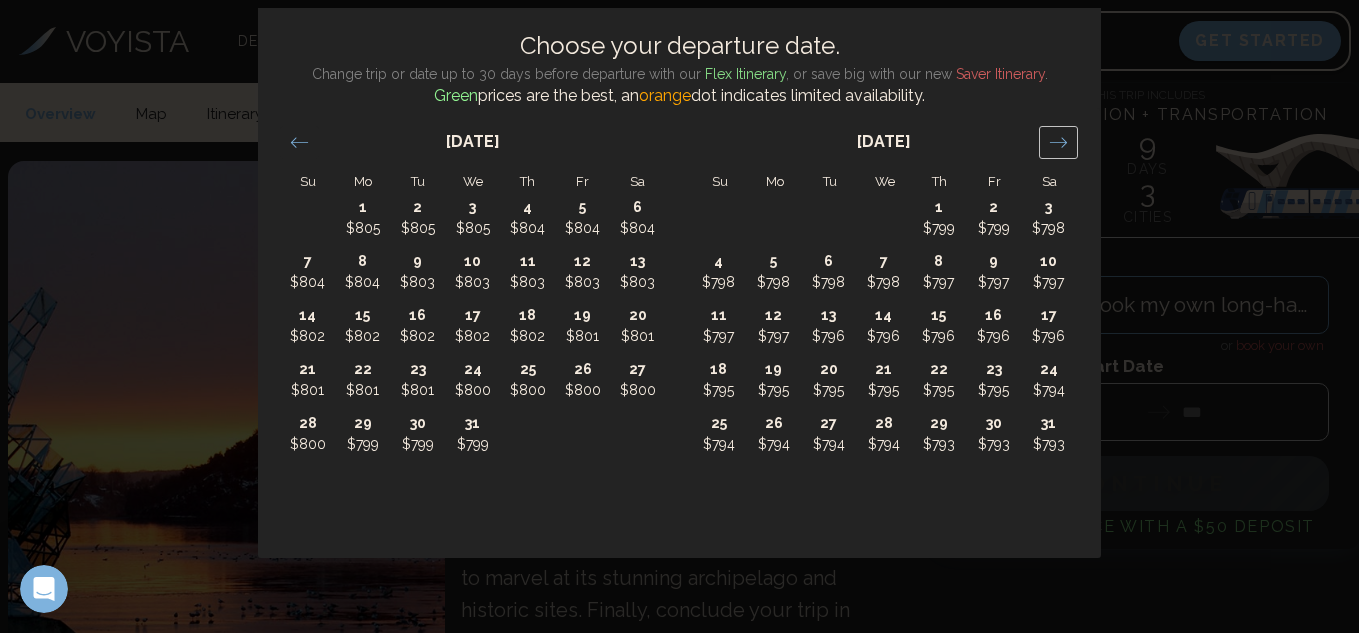 click 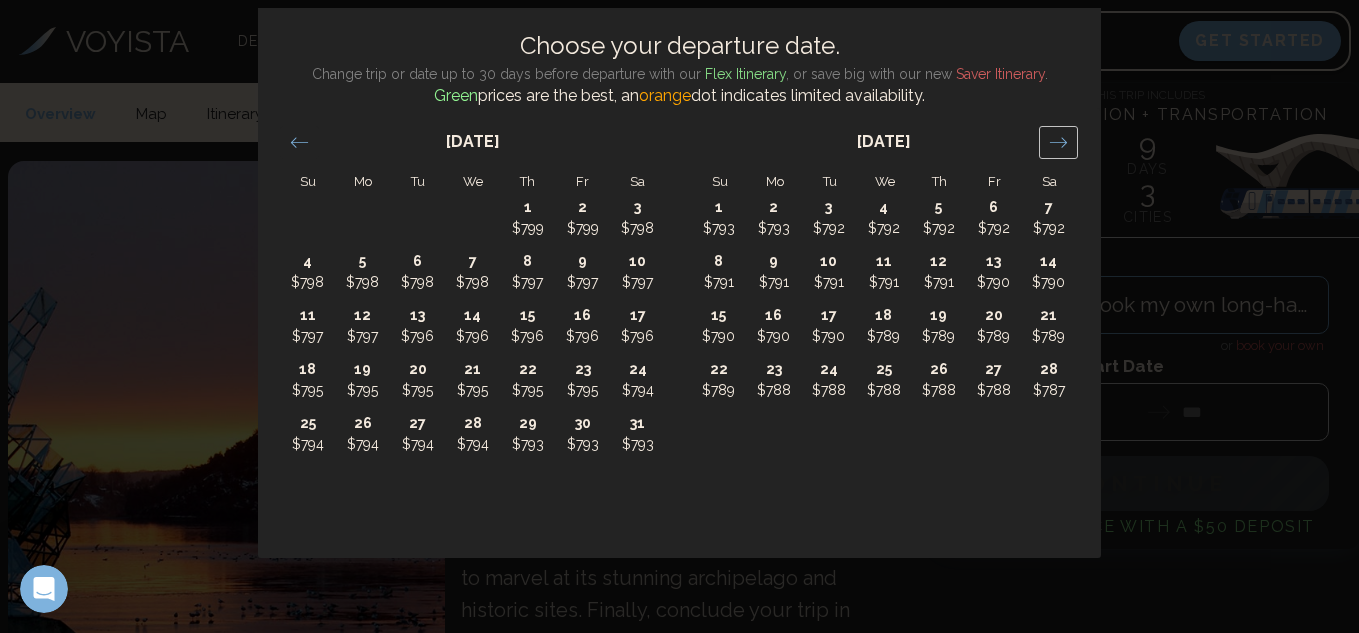 click 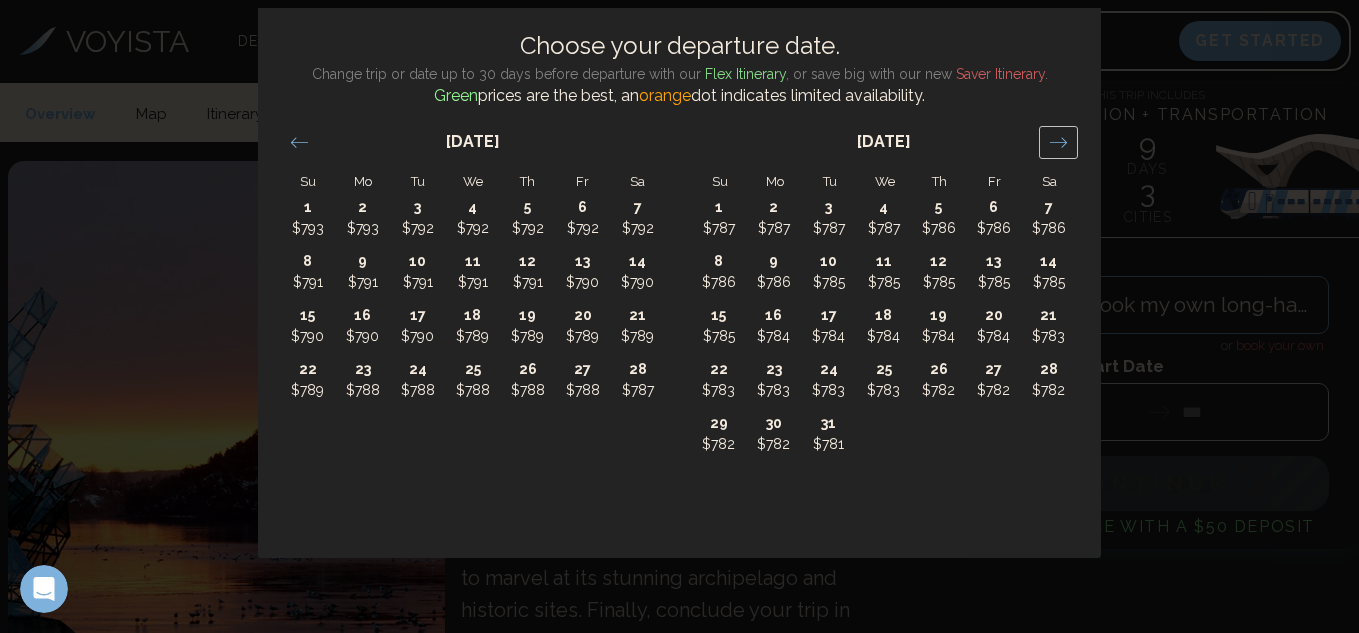 click 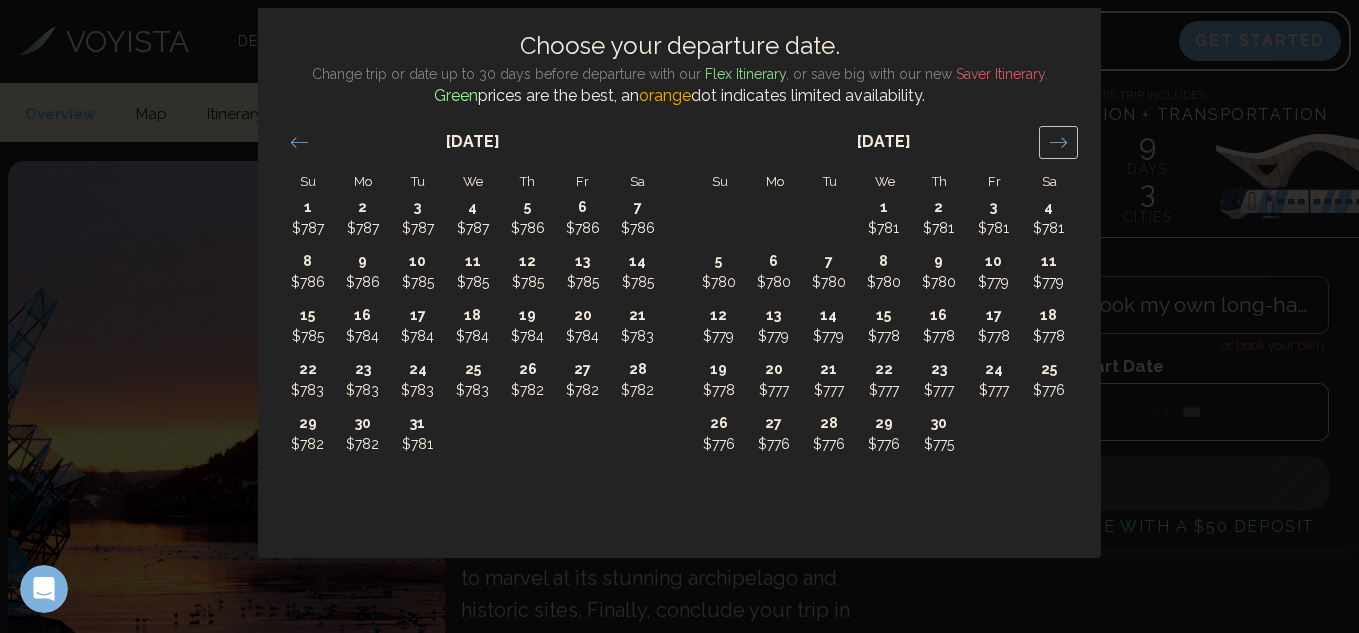 click 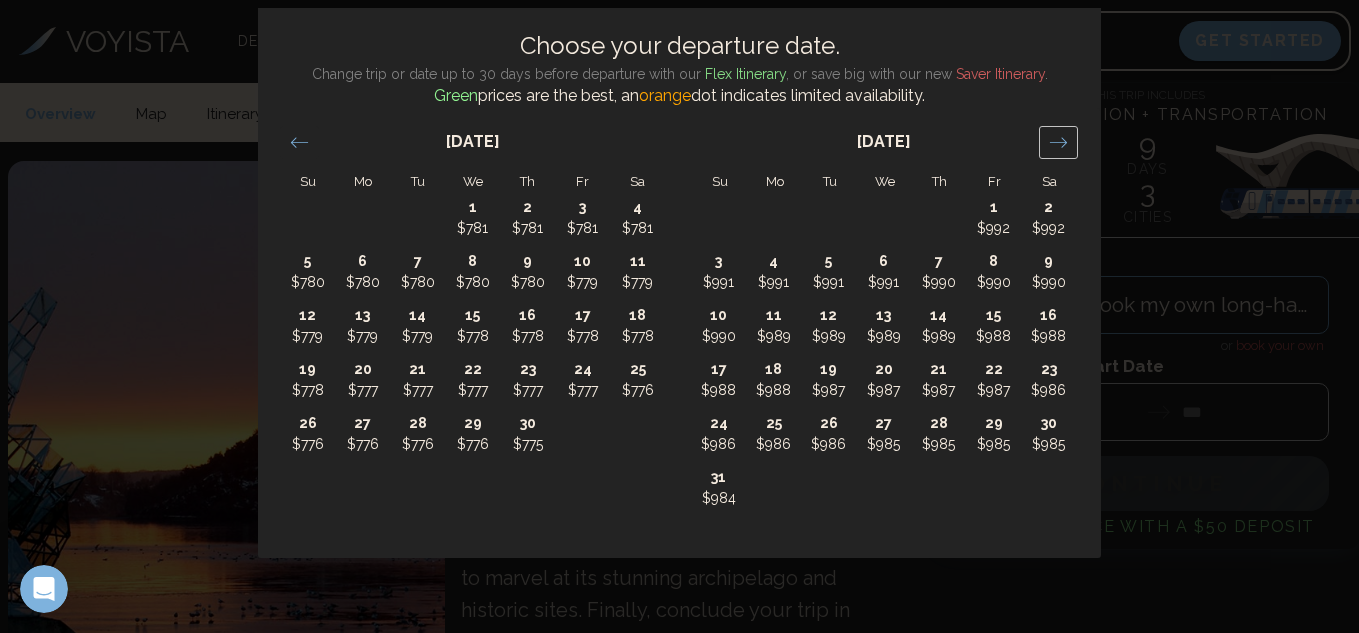 click 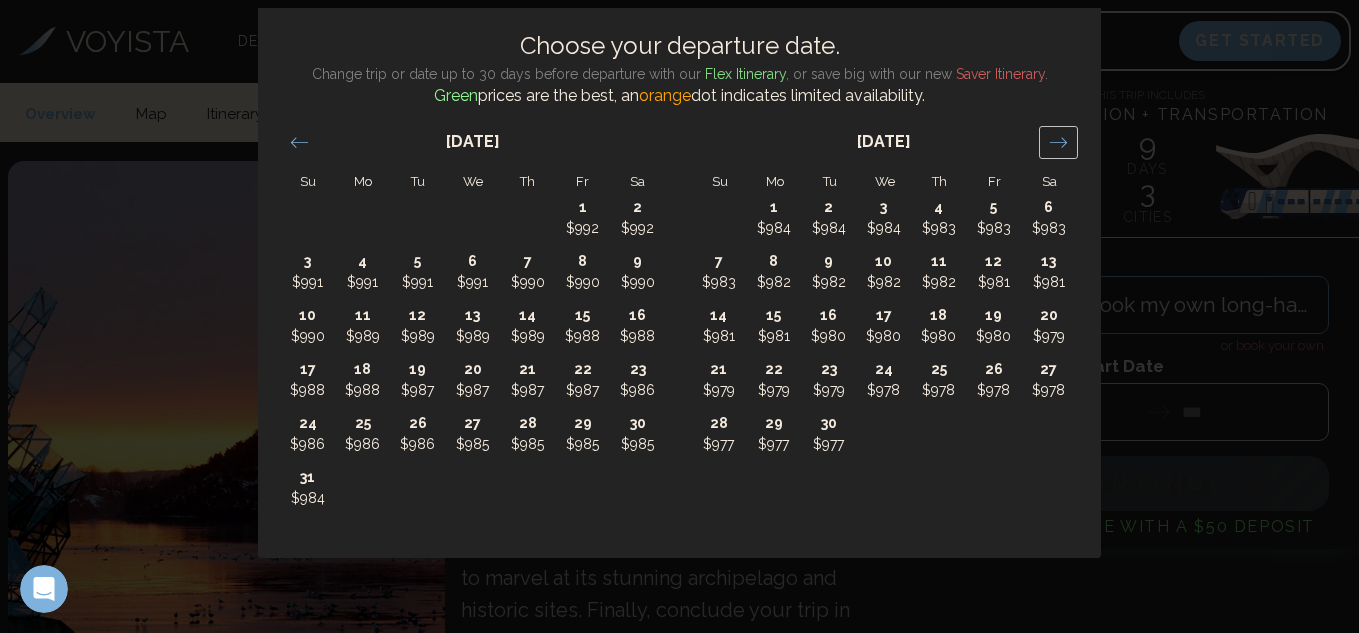 click 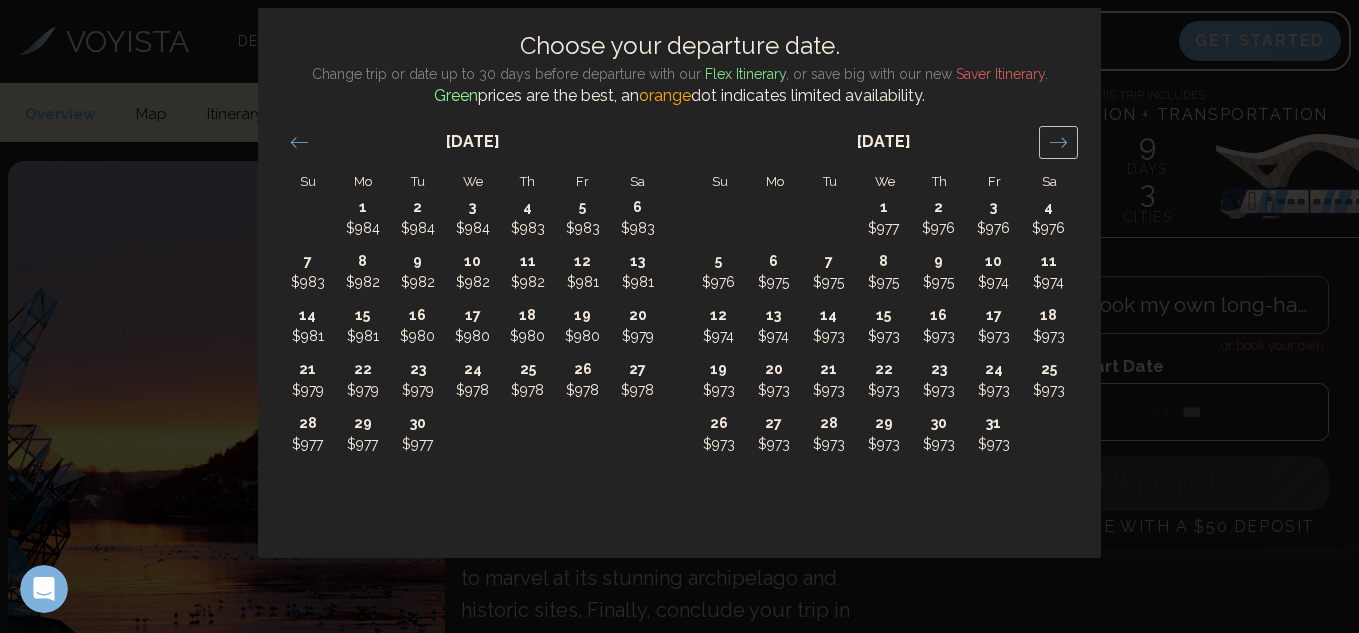 click 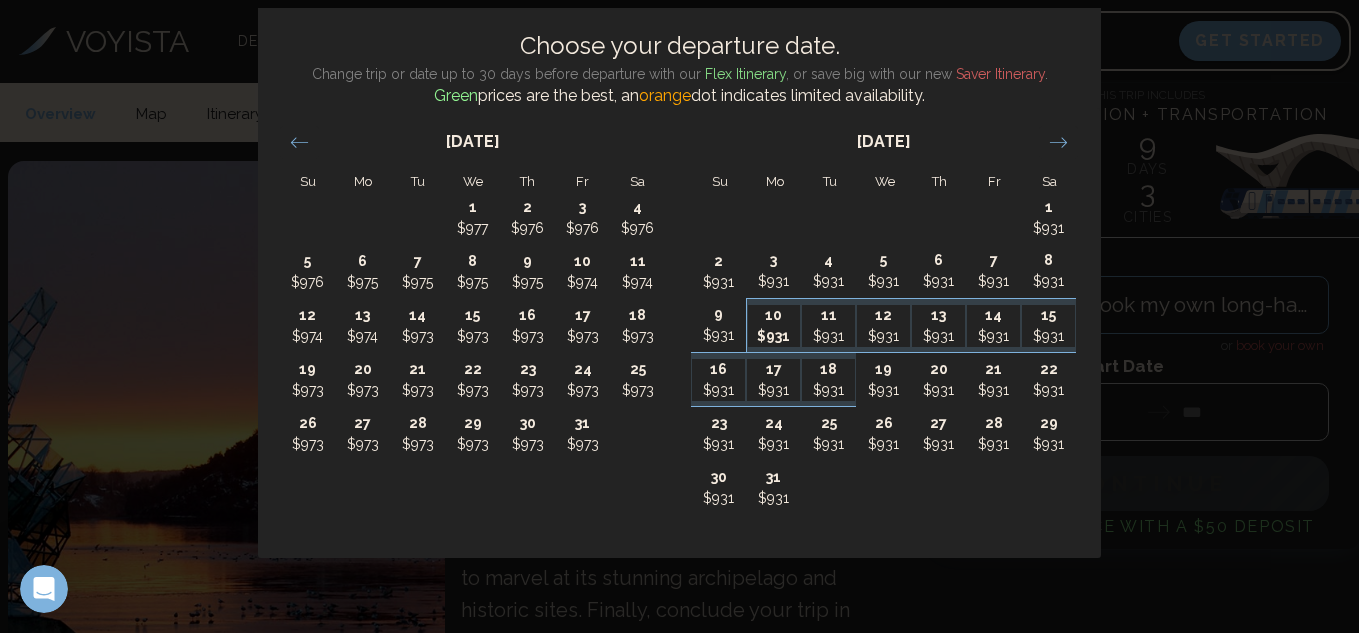 click on "10" at bounding box center [774, 315] 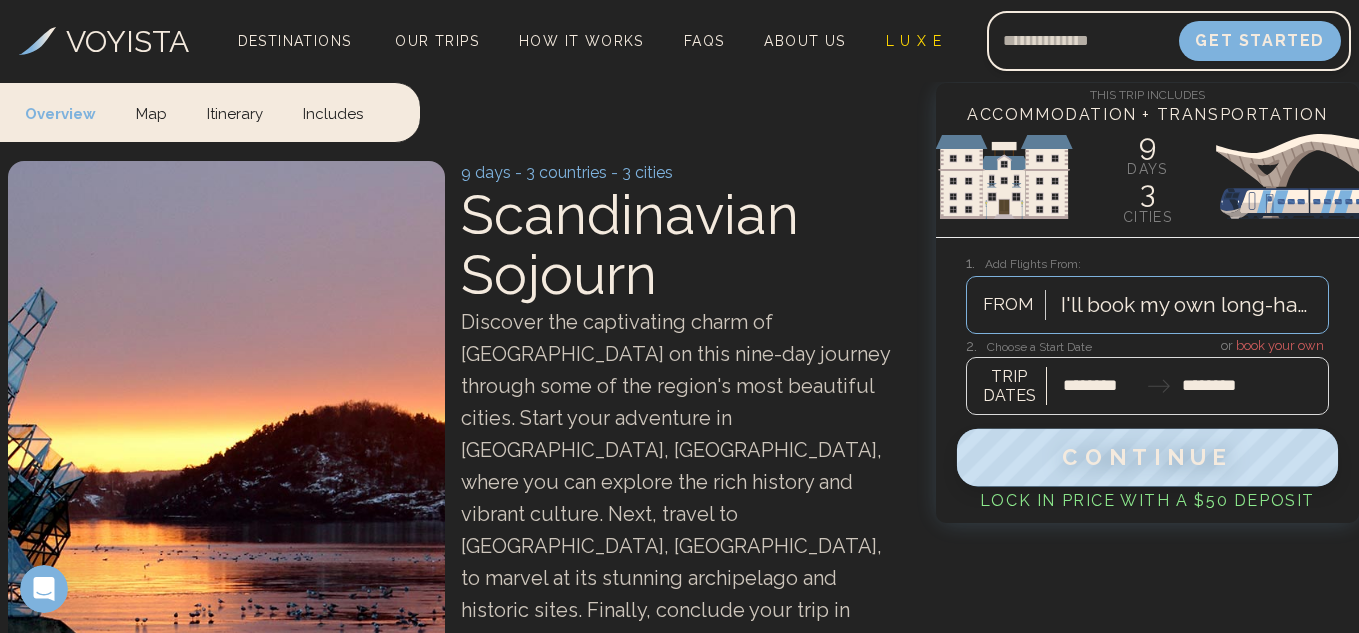 click on "Continue" at bounding box center (1147, 458) 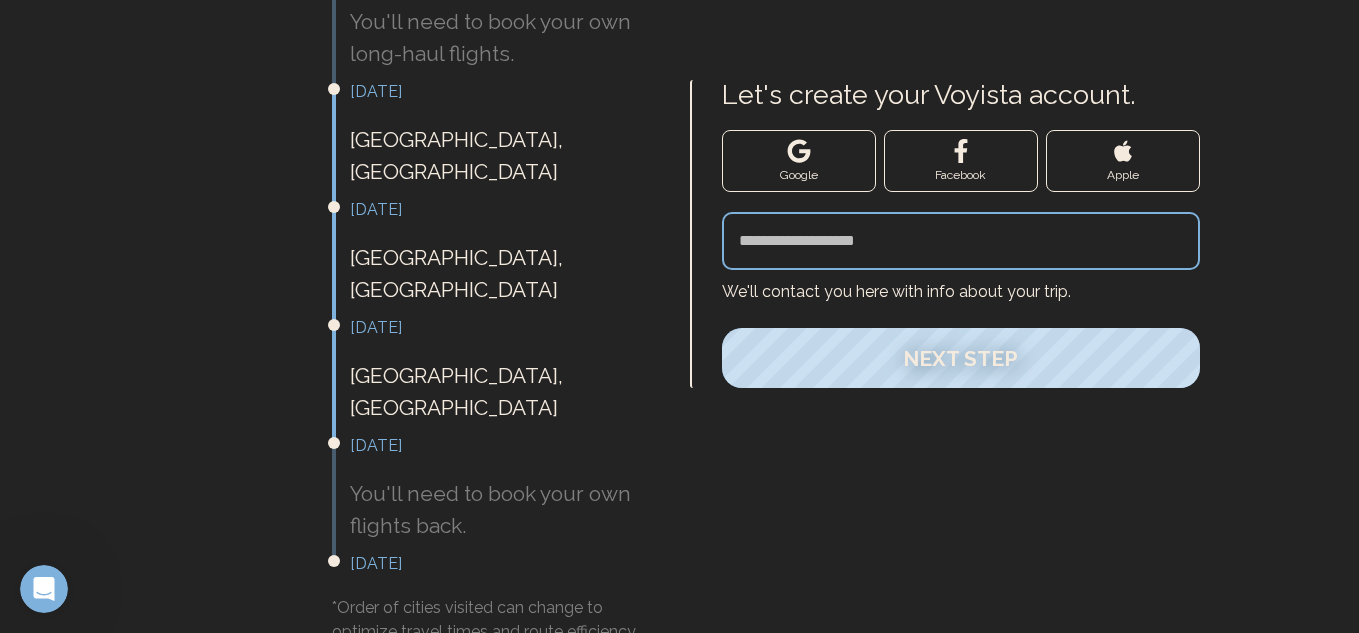 scroll, scrollTop: 0, scrollLeft: 0, axis: both 